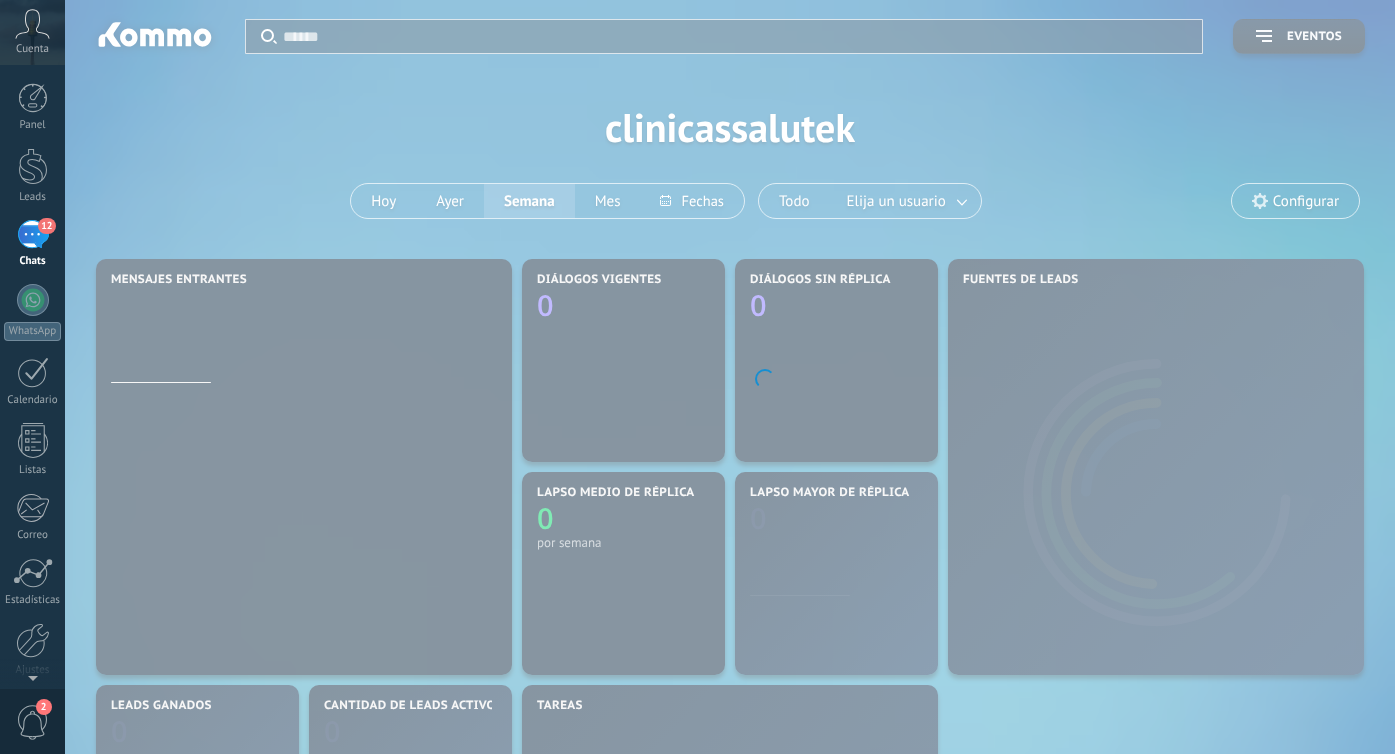 scroll, scrollTop: 0, scrollLeft: 0, axis: both 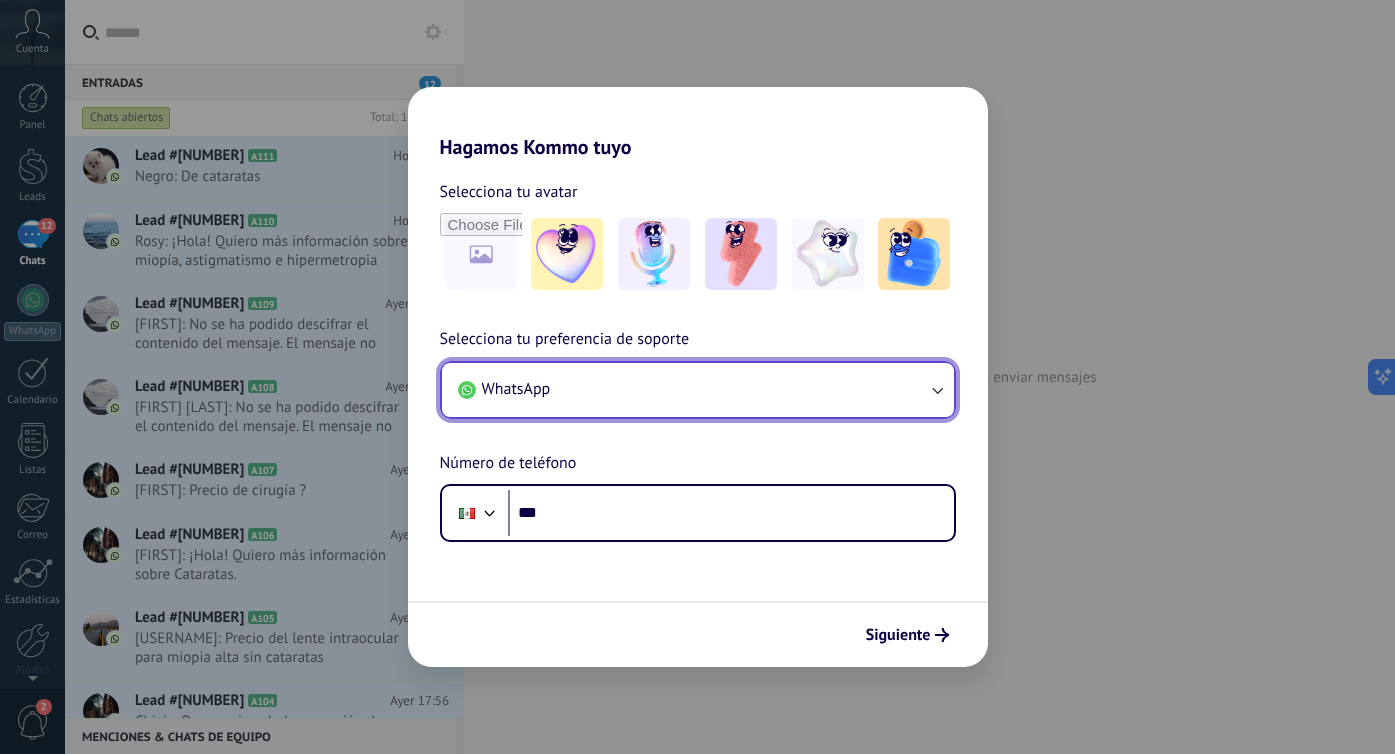 click on "WhatsApp" at bounding box center (698, 390) 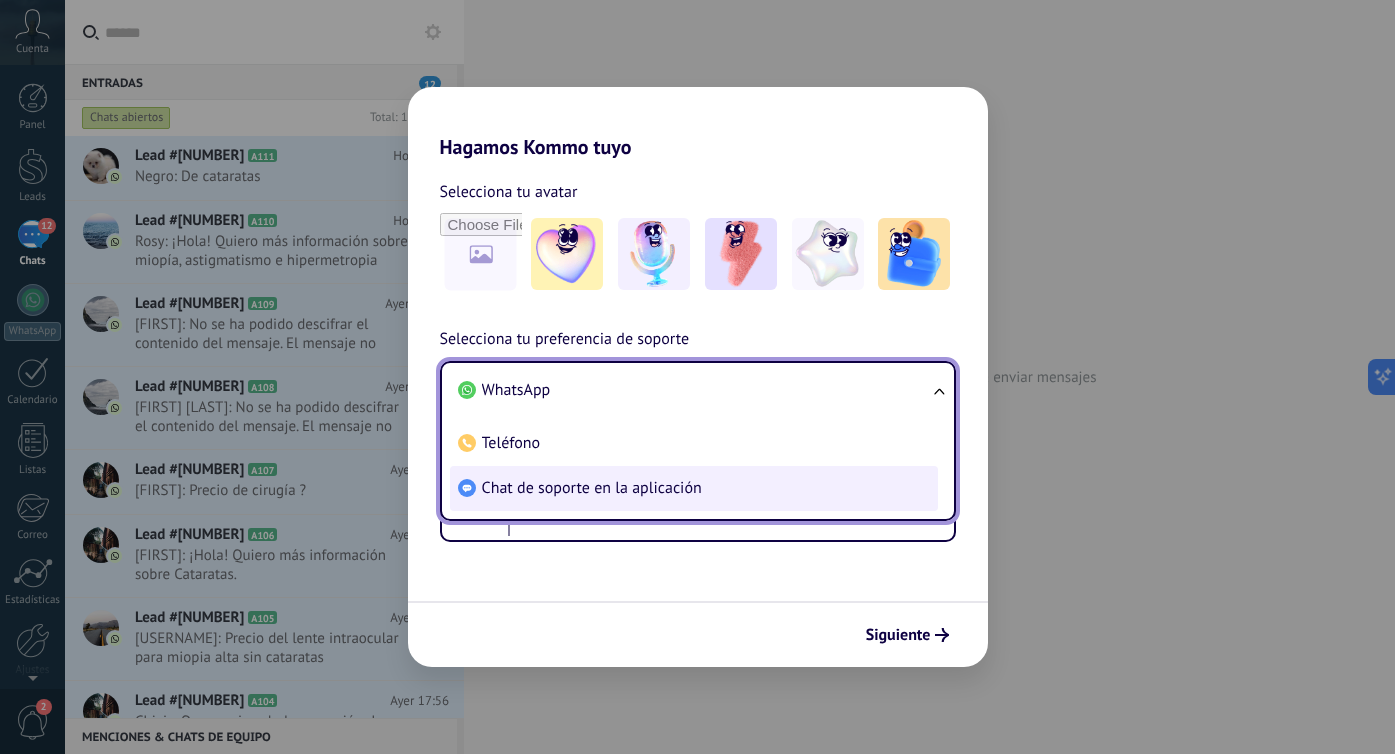 click on "Chat de soporte en la aplicación" at bounding box center [592, 488] 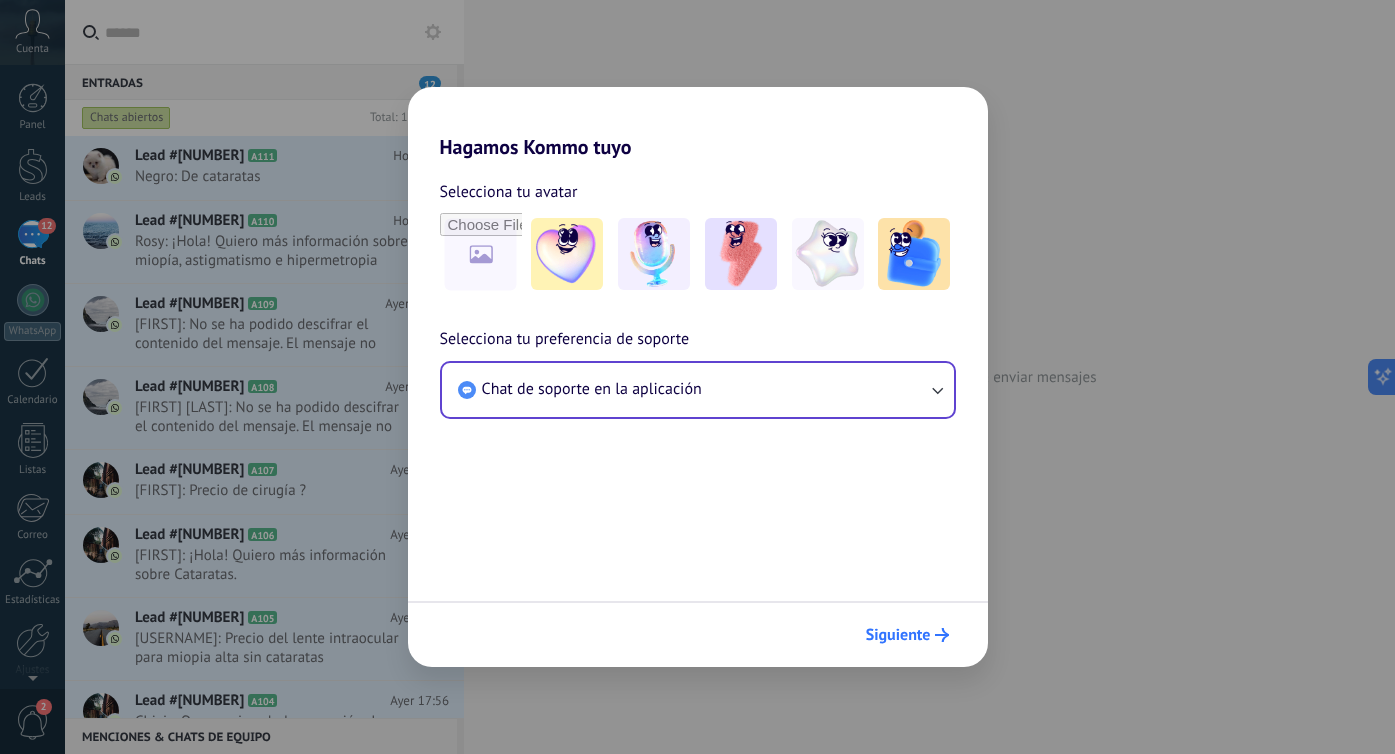 click on "Siguiente" at bounding box center (898, 635) 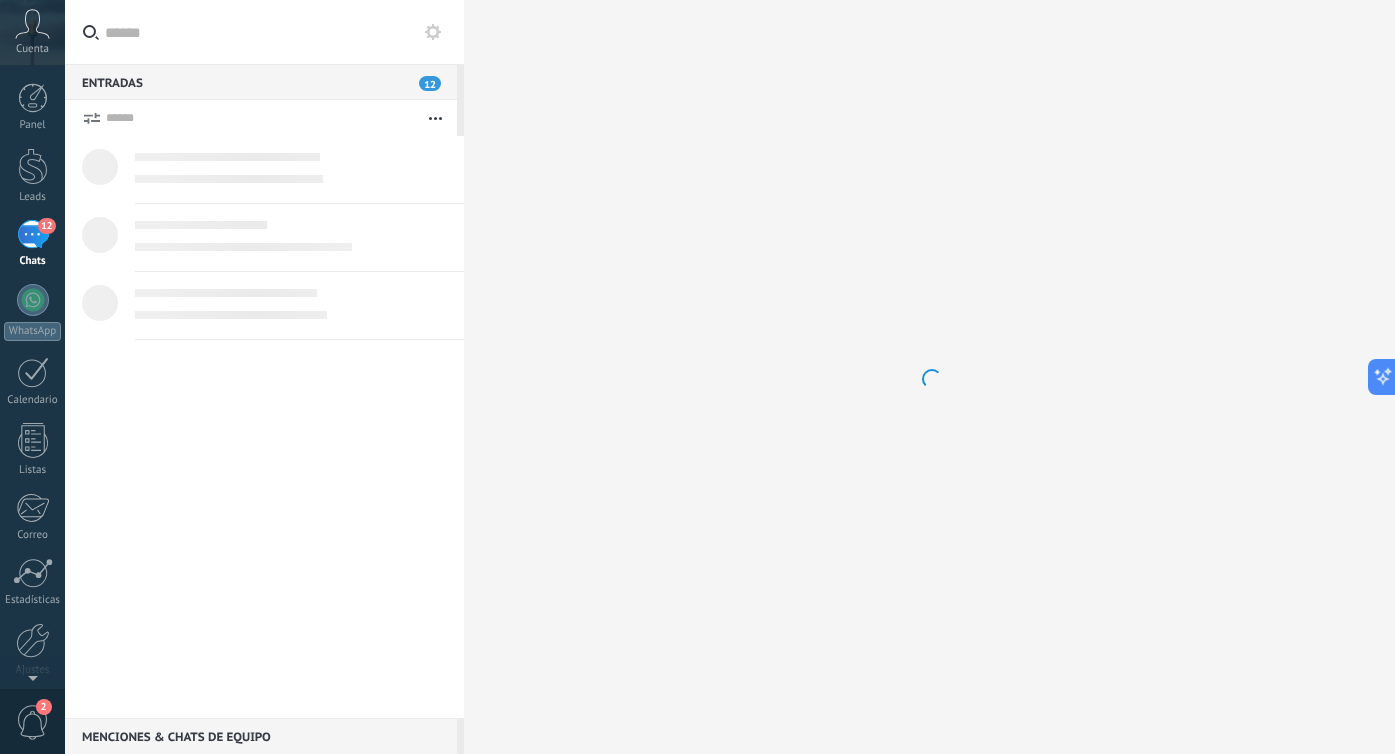 scroll, scrollTop: 0, scrollLeft: 0, axis: both 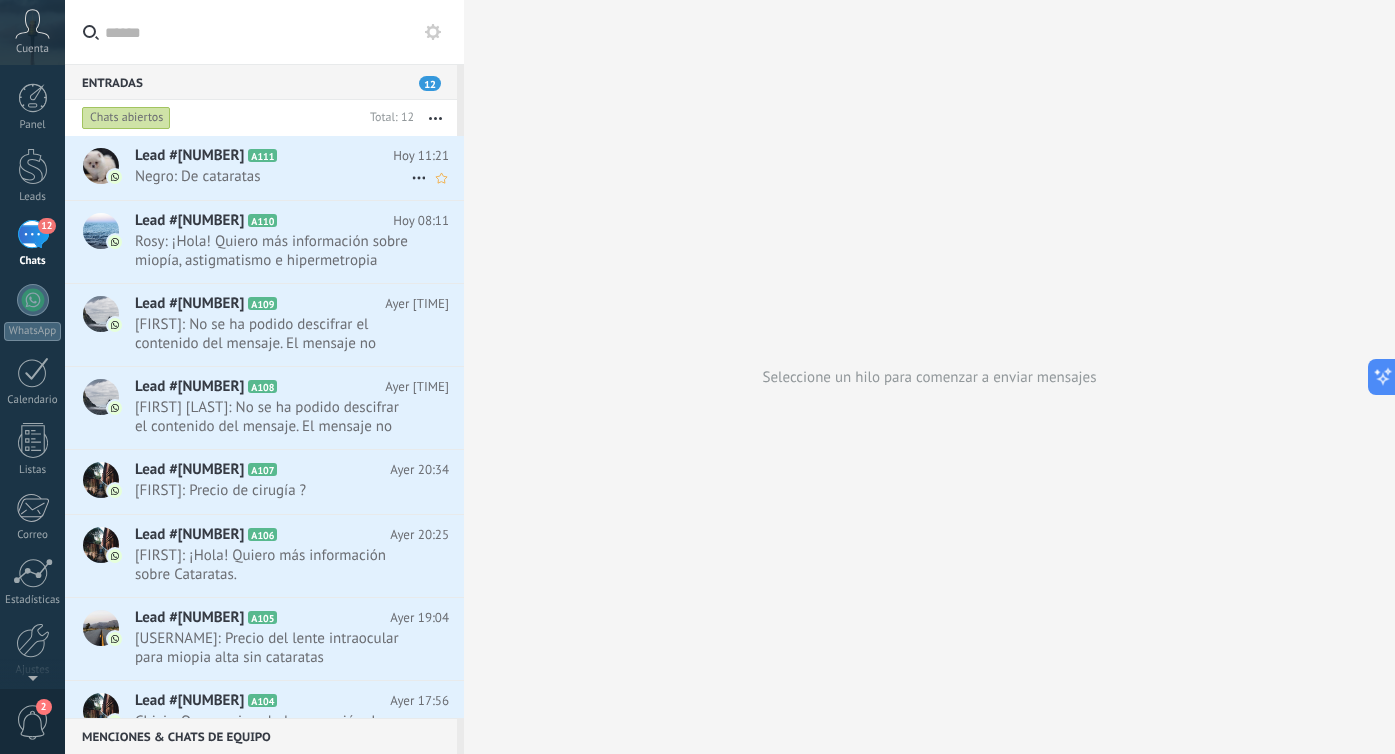 click on "Lead #[NUMBER]
A111
Hoy [TIME]
Negro: De cataratas" at bounding box center (299, 167) 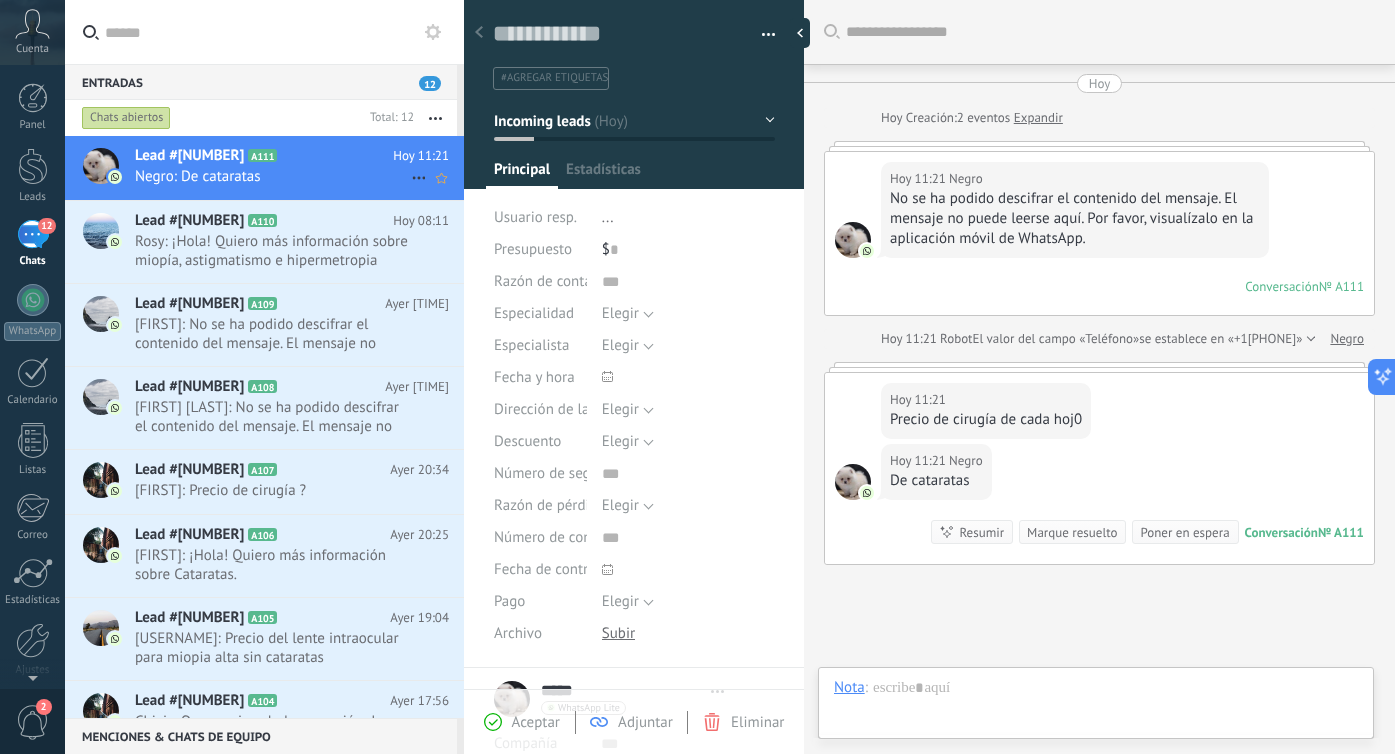 scroll, scrollTop: 30, scrollLeft: 0, axis: vertical 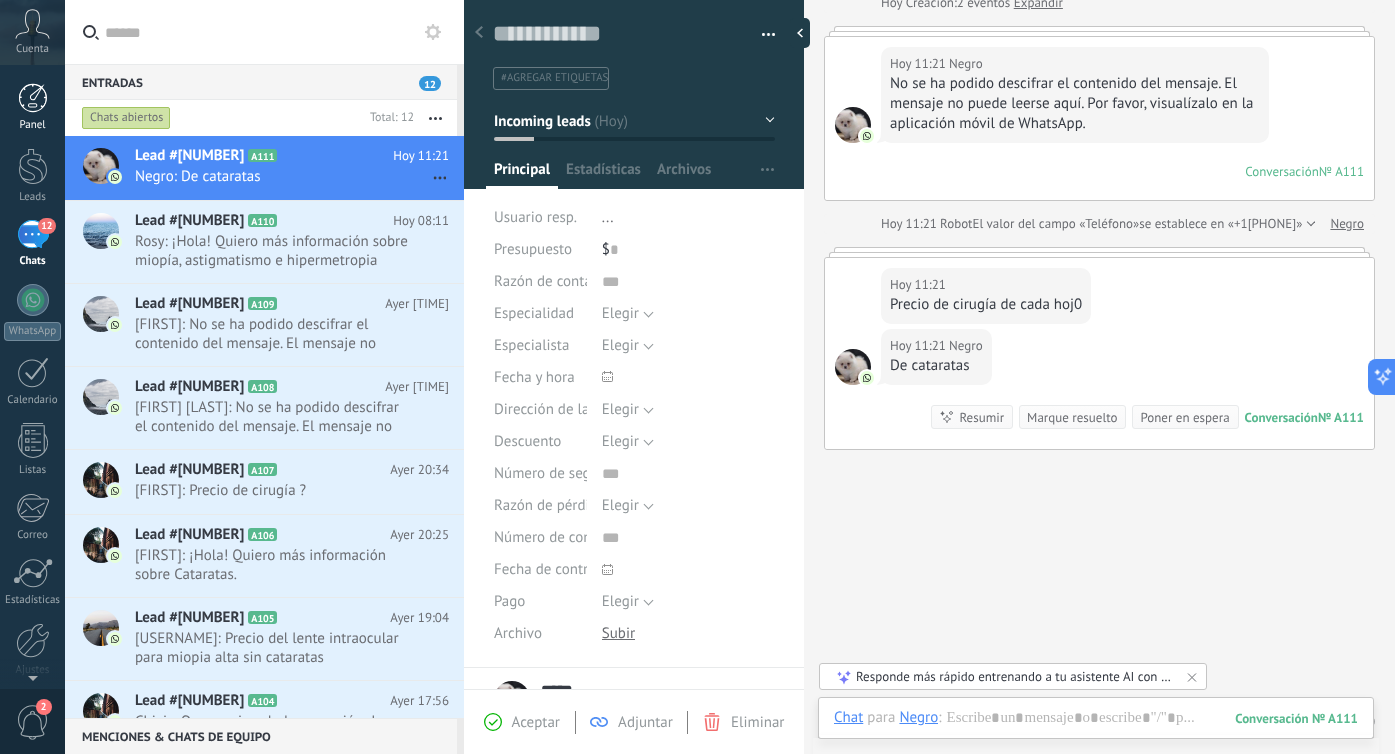 click at bounding box center [33, 98] 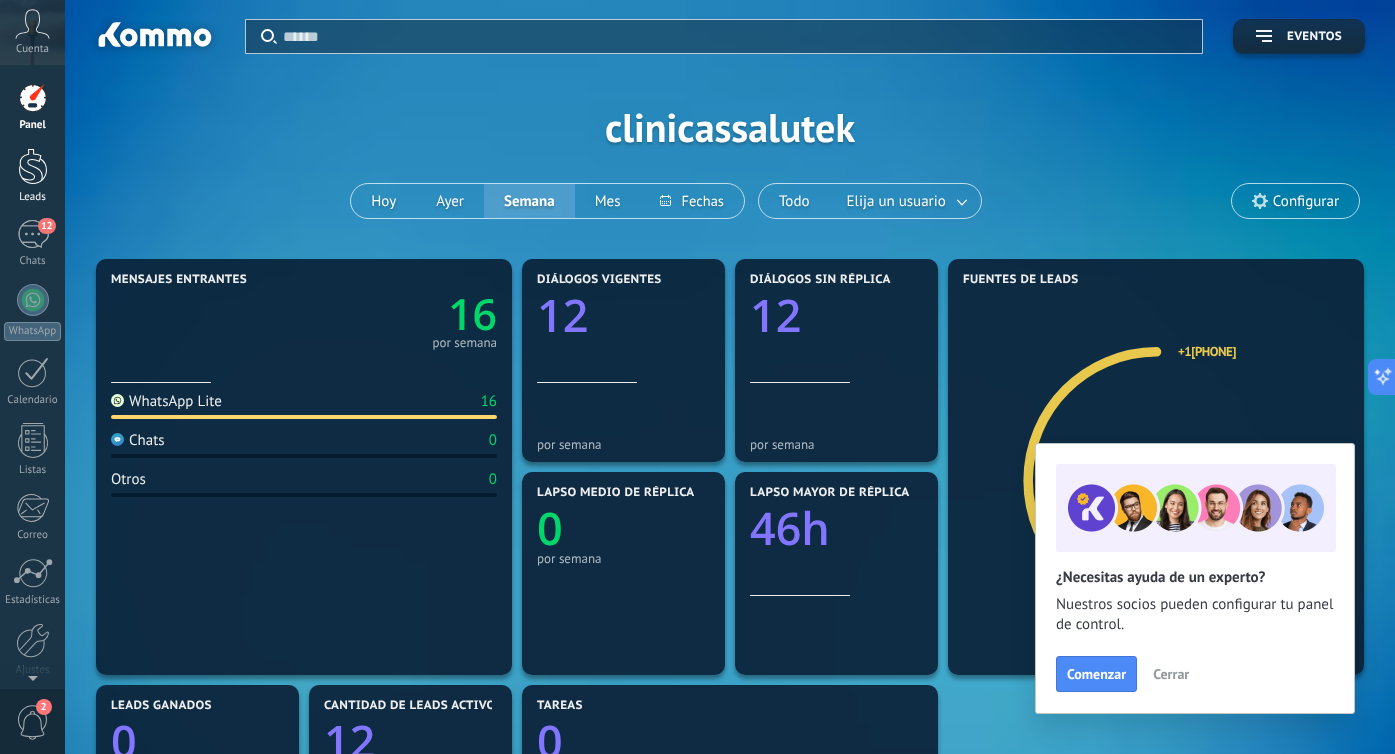 click at bounding box center (33, 166) 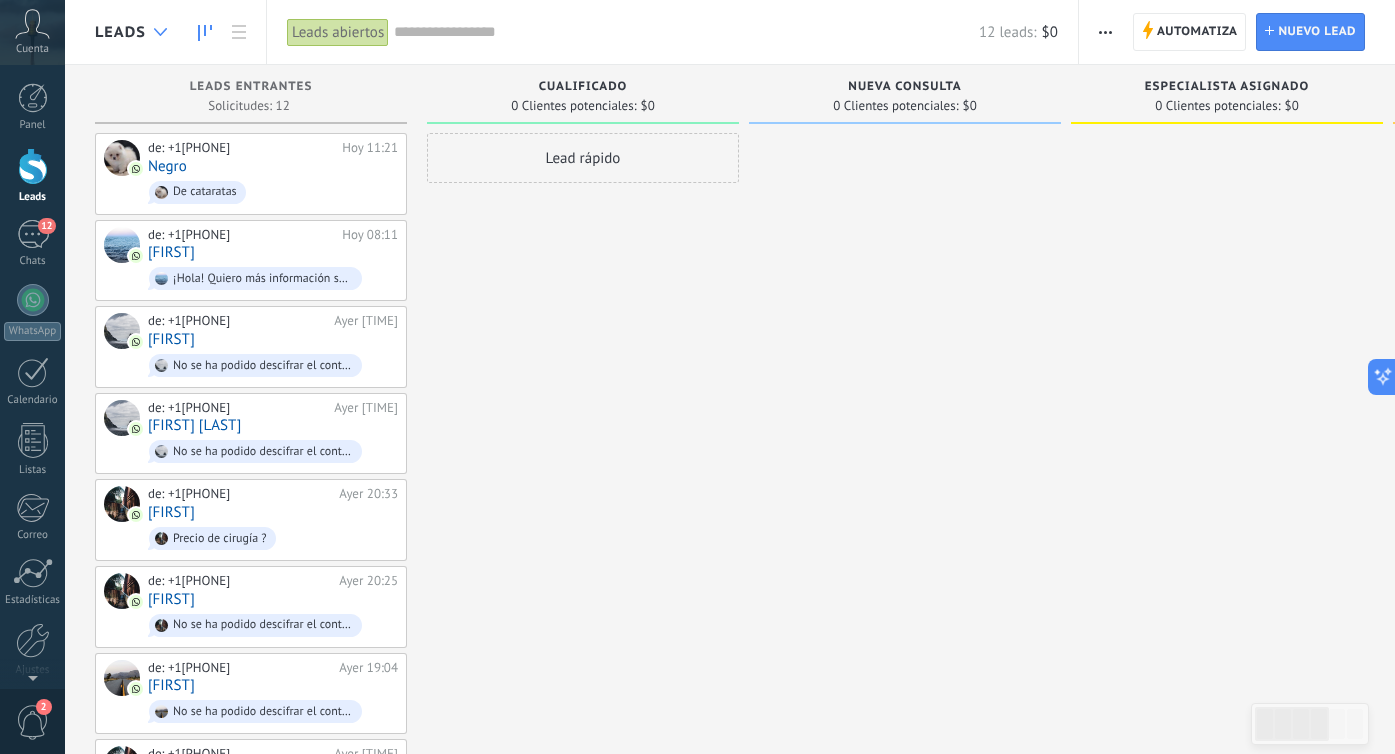 click at bounding box center [160, 32] 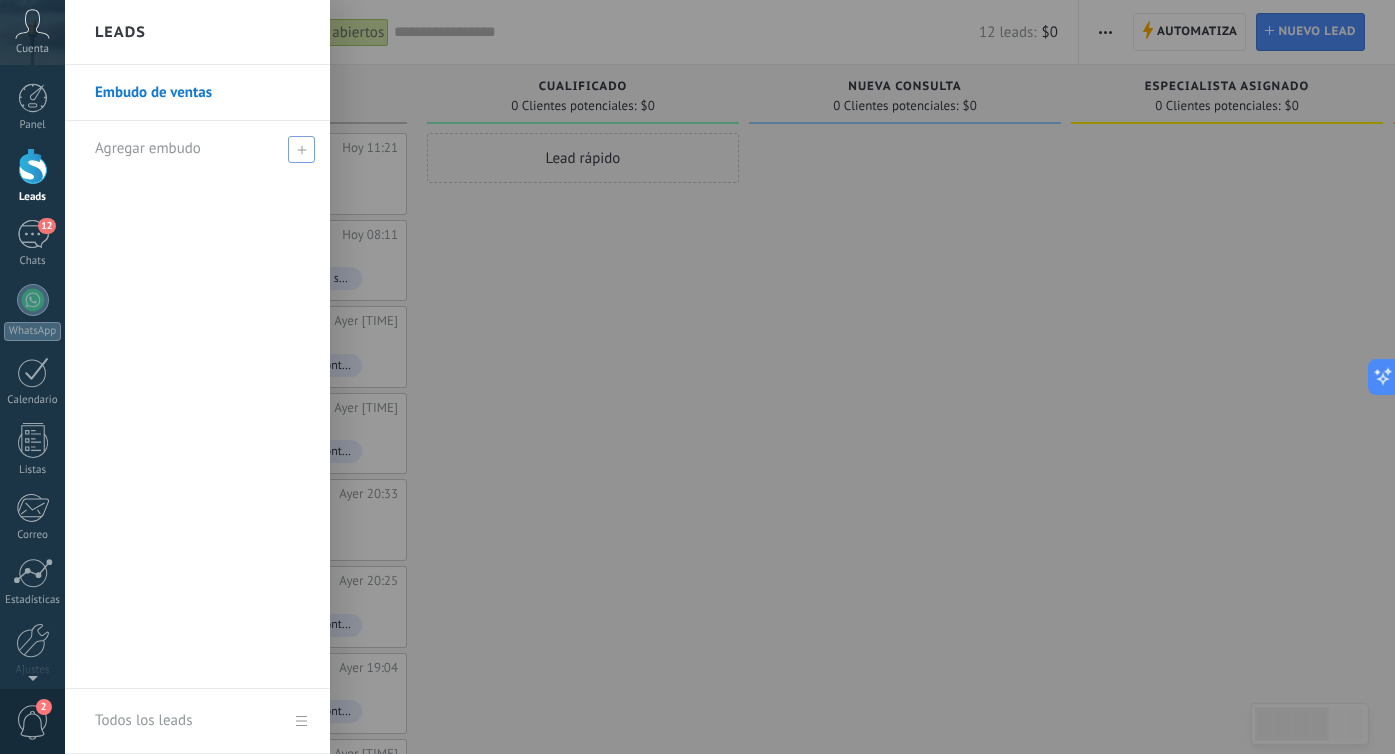 click 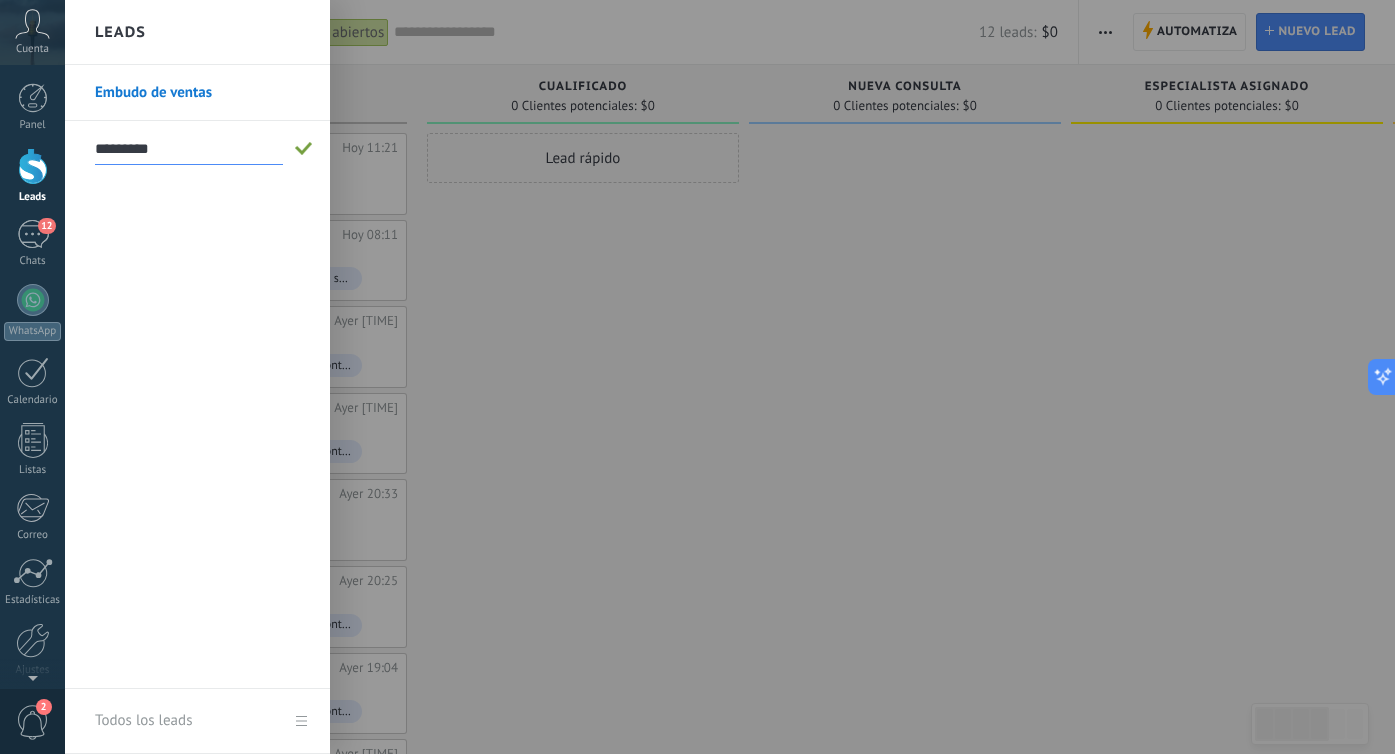 type on "*********" 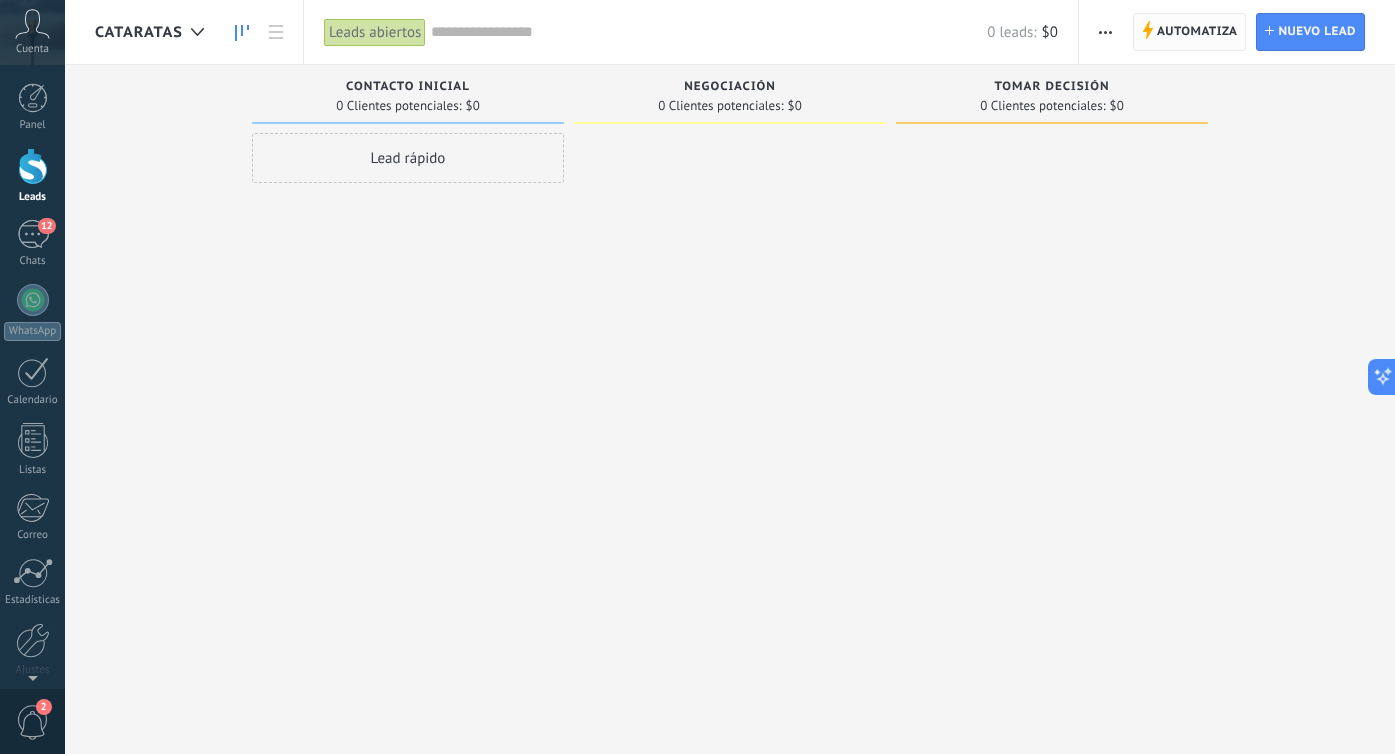 click on "Automatiza" at bounding box center (1197, 32) 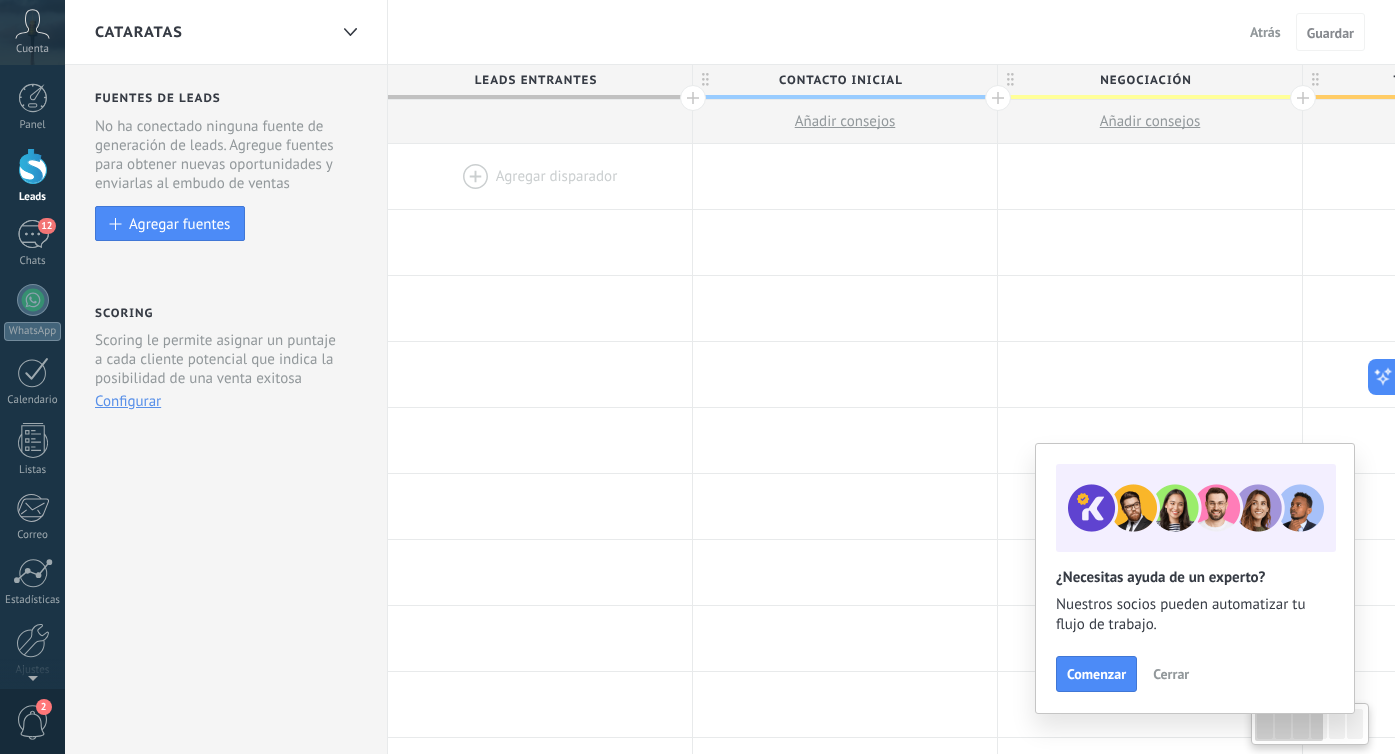 click on "Contacto inicial" at bounding box center [840, 80] 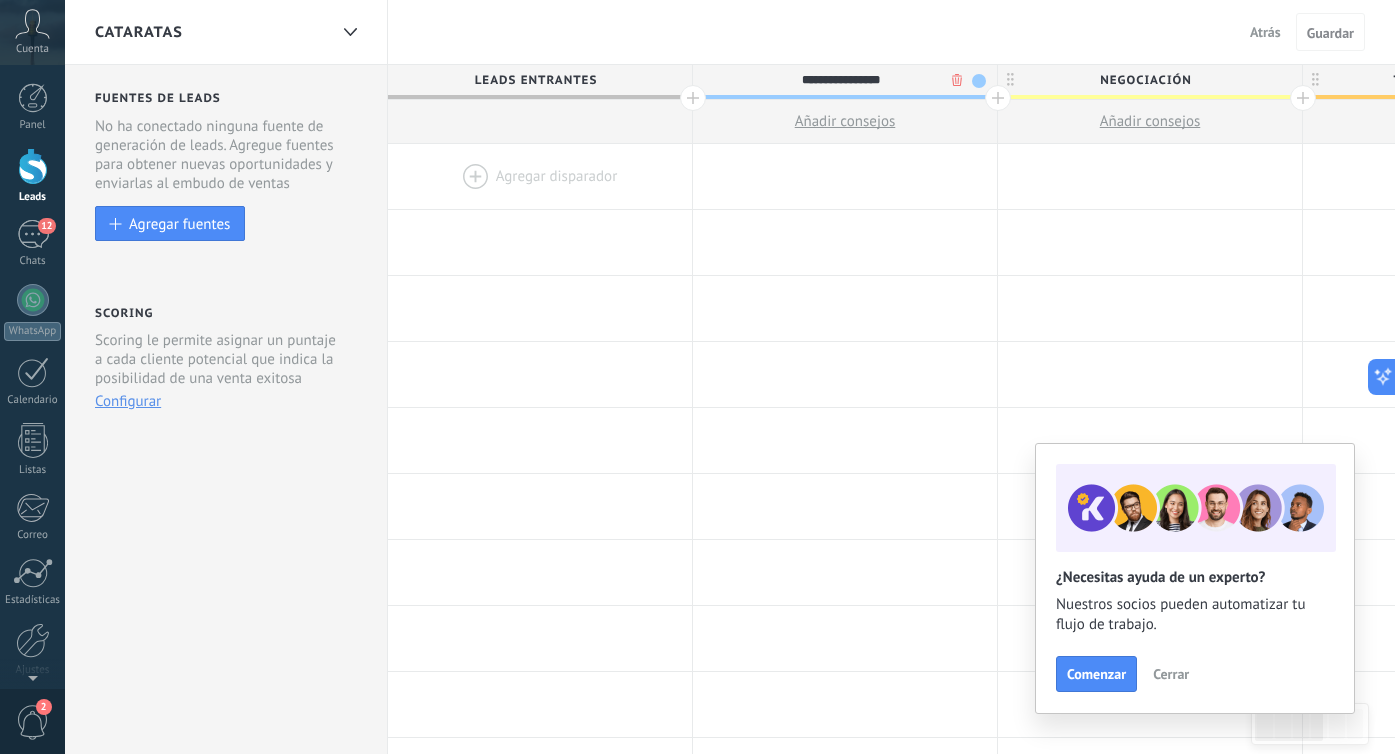 click on "**********" at bounding box center [840, 80] 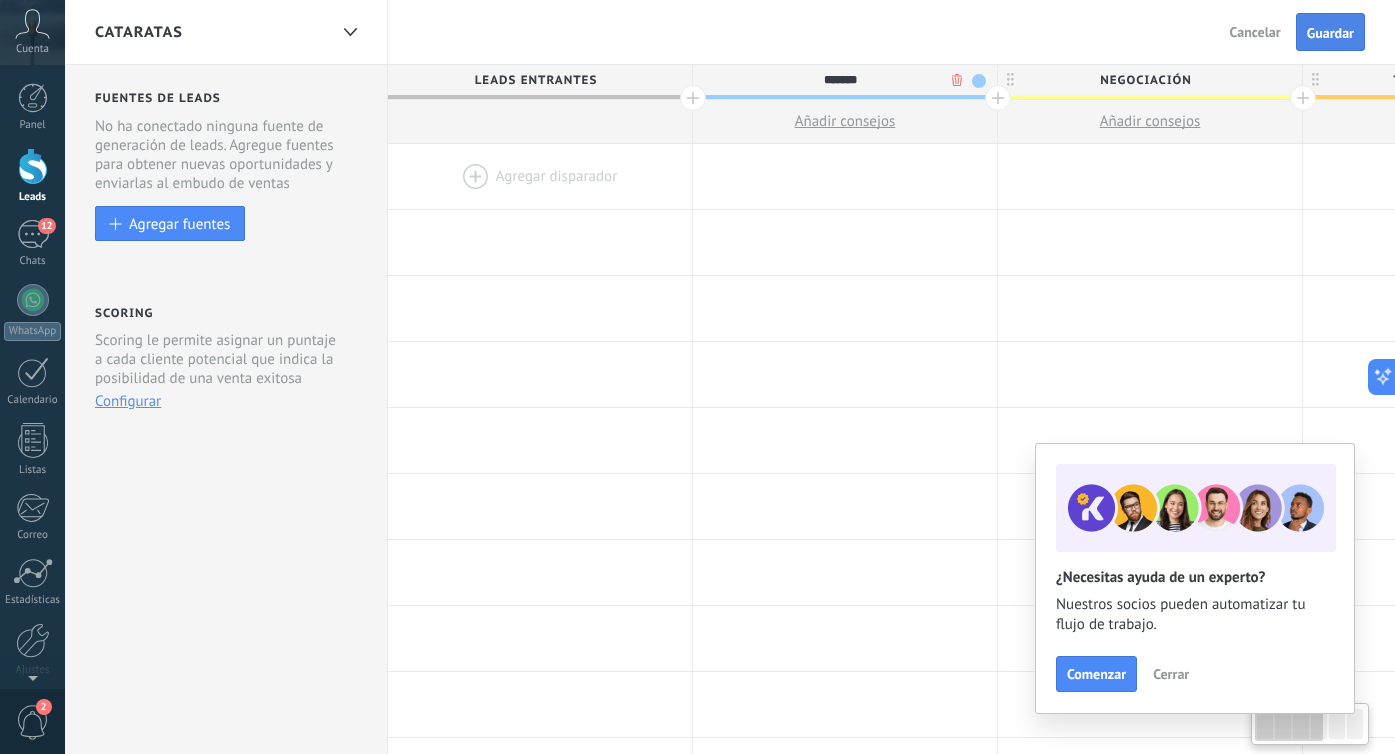 type on "*******" 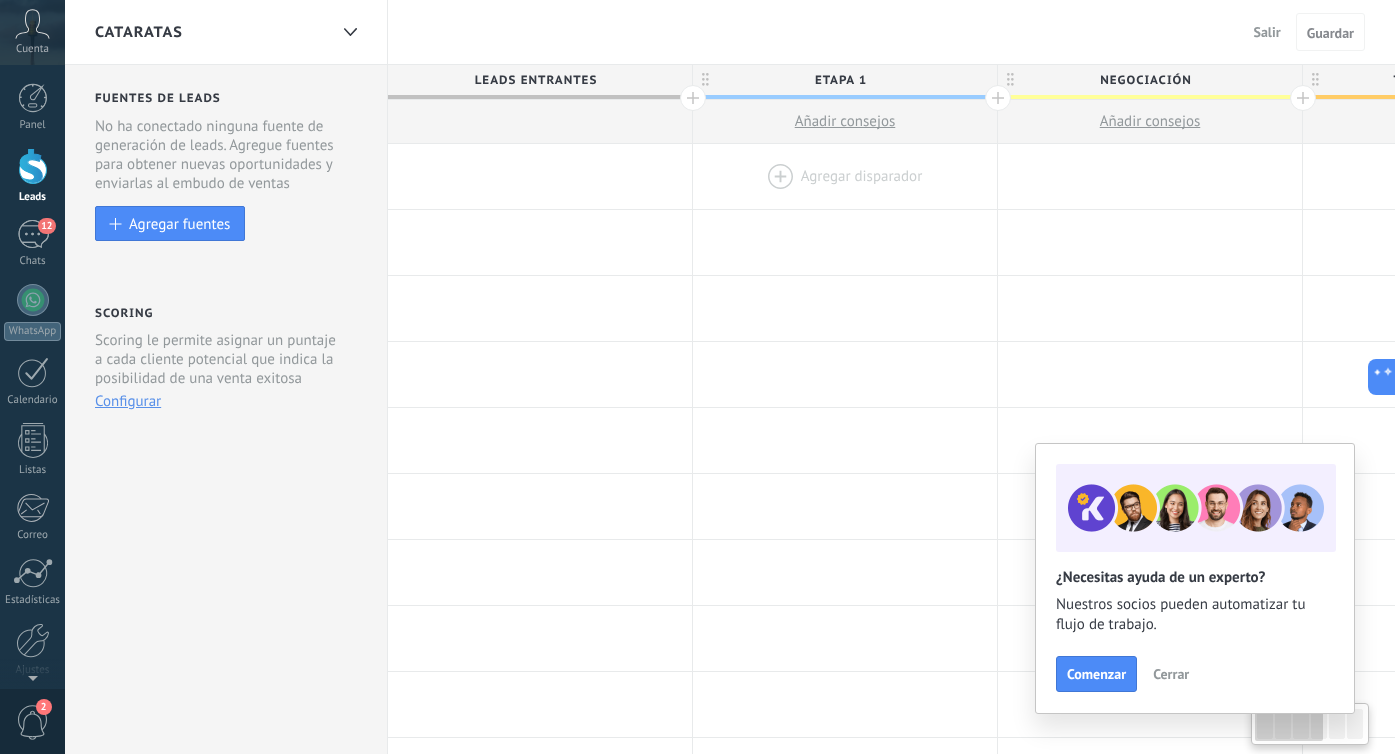 click at bounding box center (845, 176) 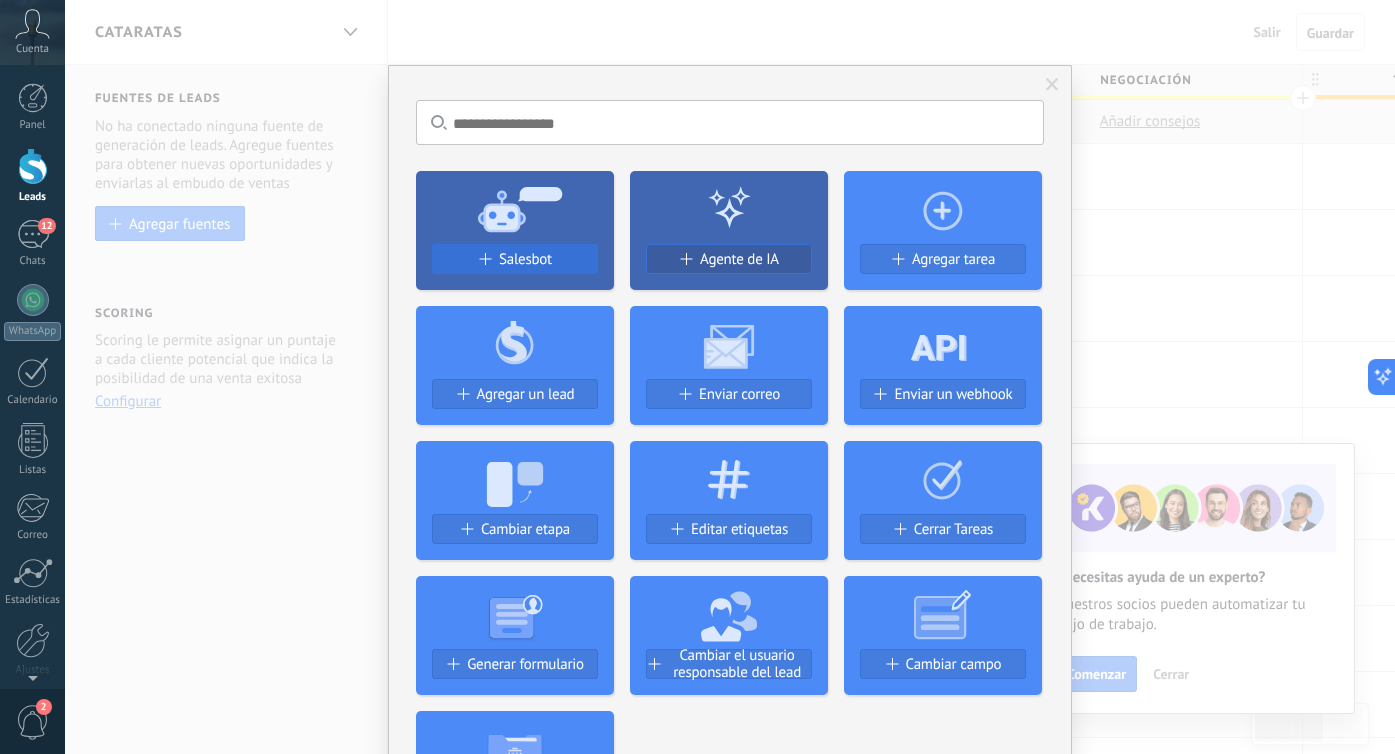click on "Salesbot" at bounding box center [525, 259] 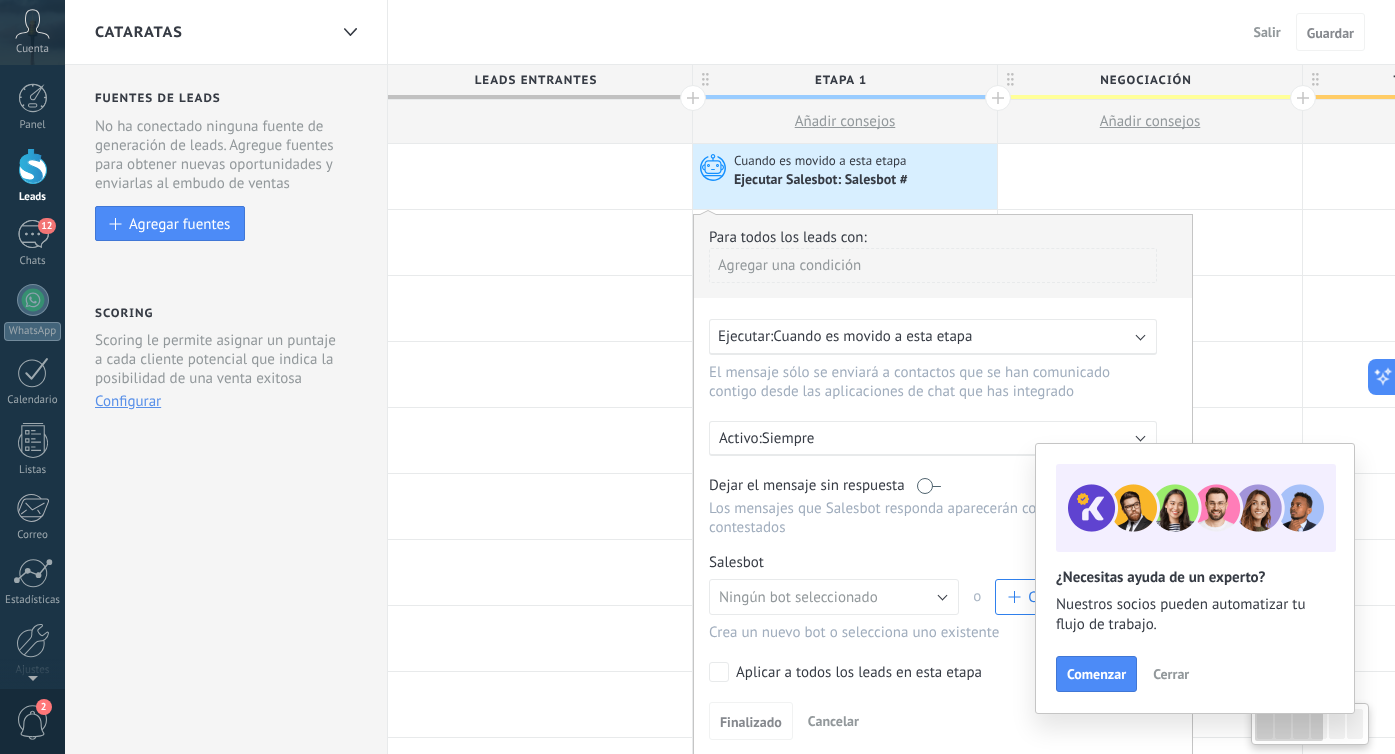 click on "Ejecutar:  Cuando es movido a esta etapa" at bounding box center (933, 337) 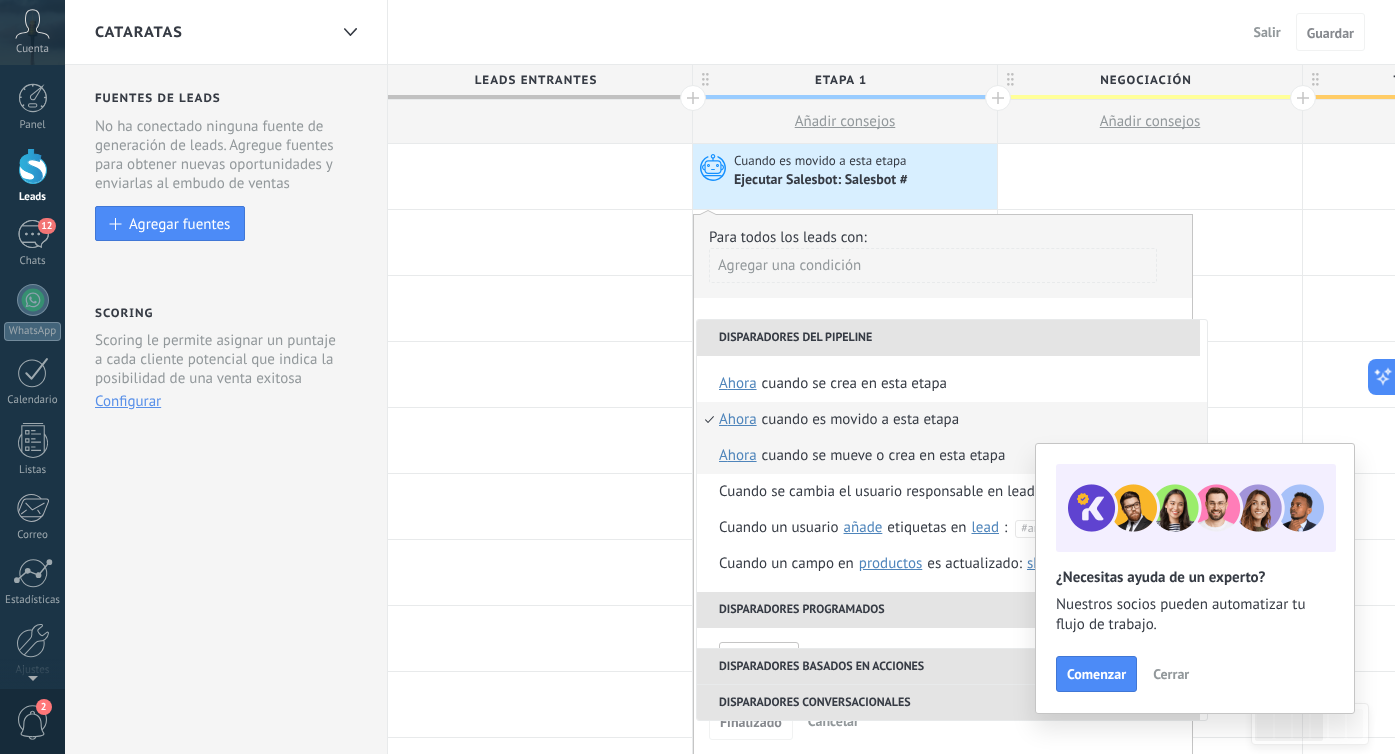 click on "Cuando se mueve o crea en esta etapa" at bounding box center (884, 456) 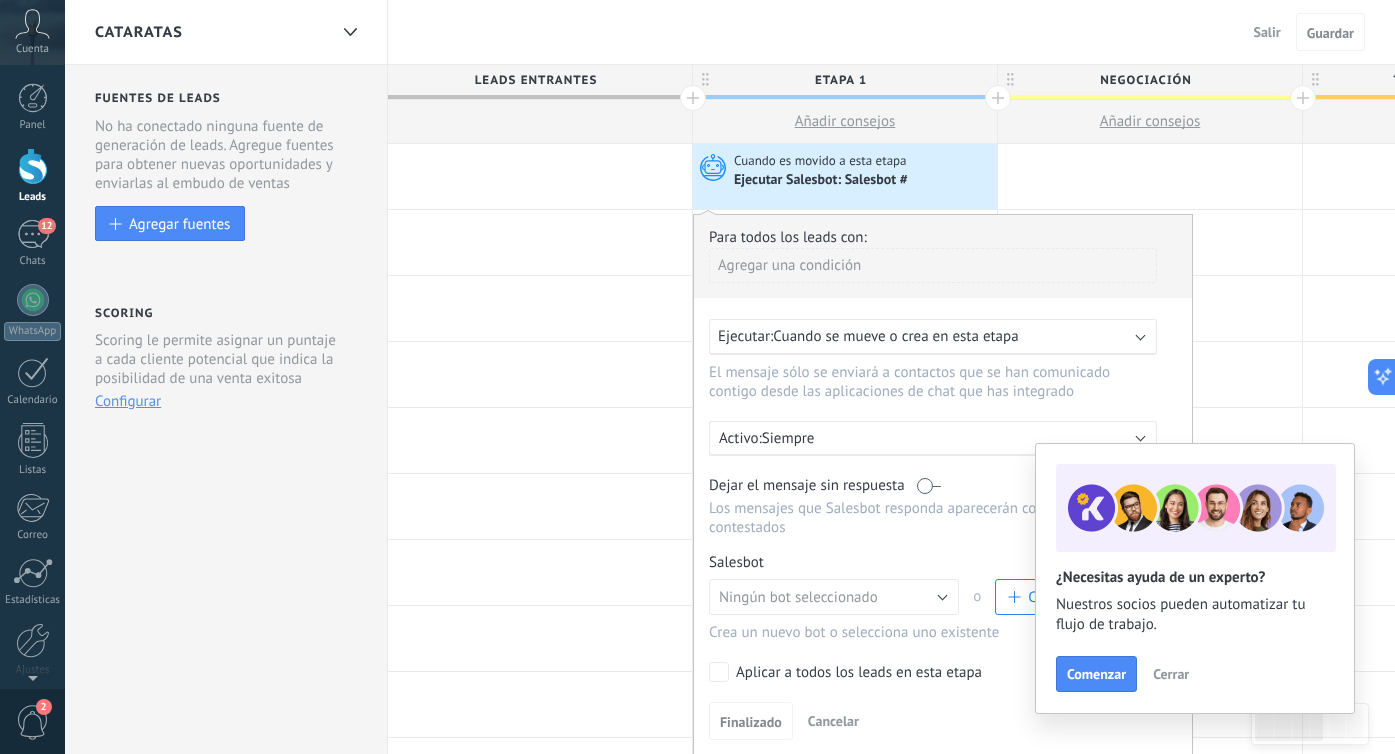 click on "Cerrar" at bounding box center (1171, 674) 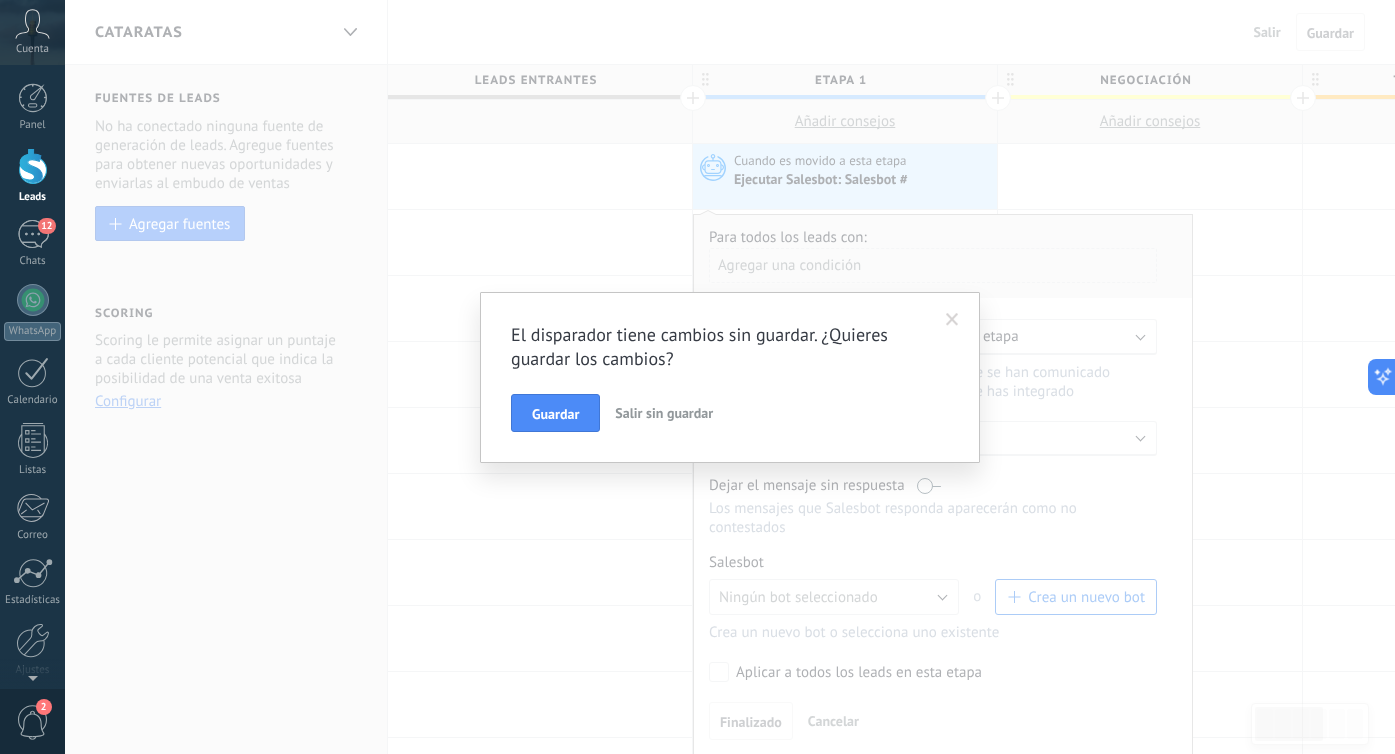 click at bounding box center (952, 320) 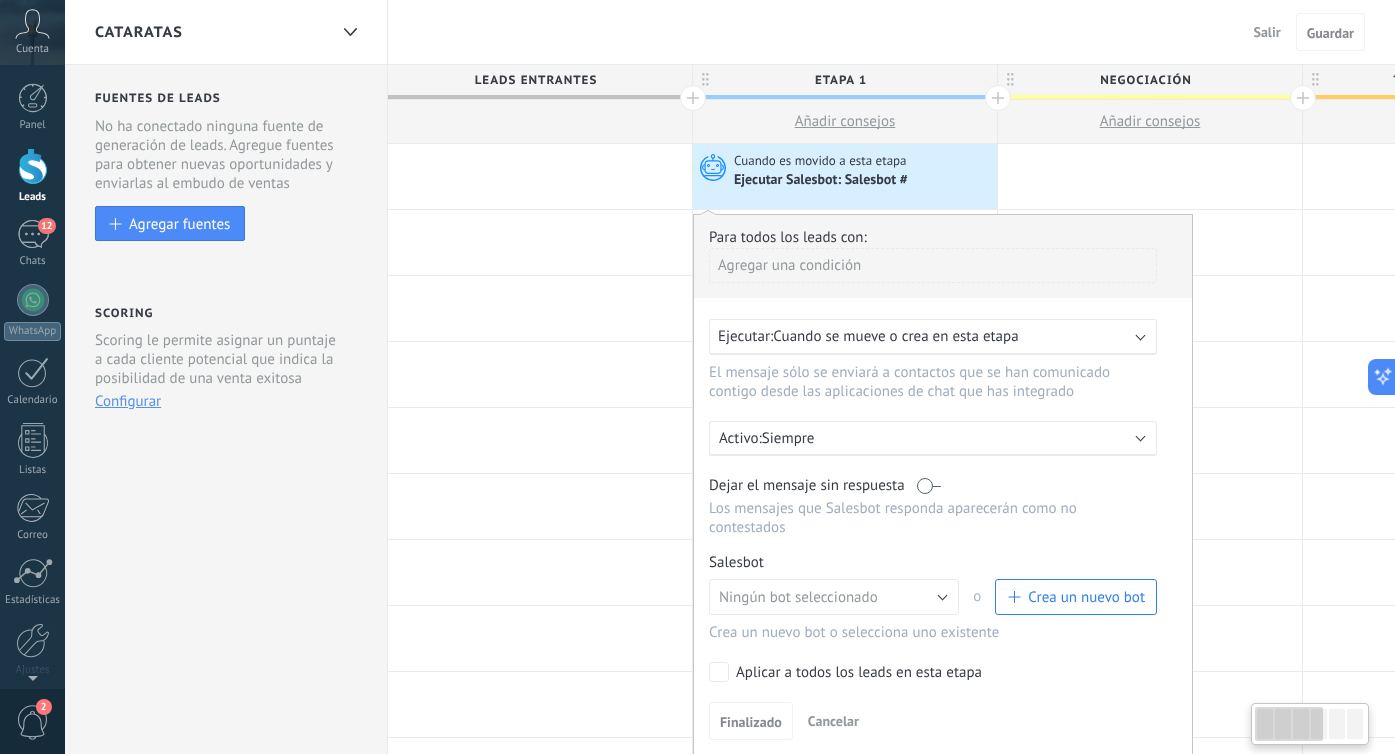scroll, scrollTop: 190, scrollLeft: 0, axis: vertical 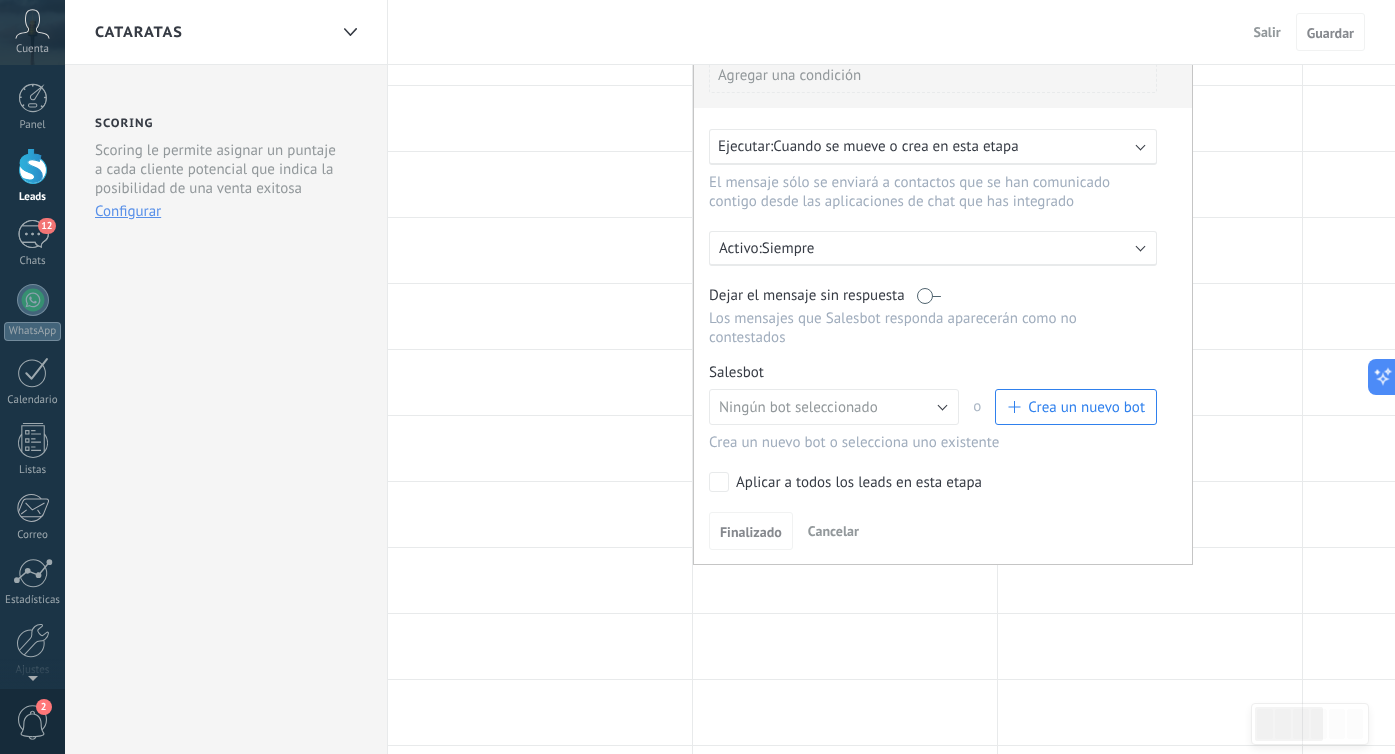 click on "Activo:  Siempre" at bounding box center (933, 248) 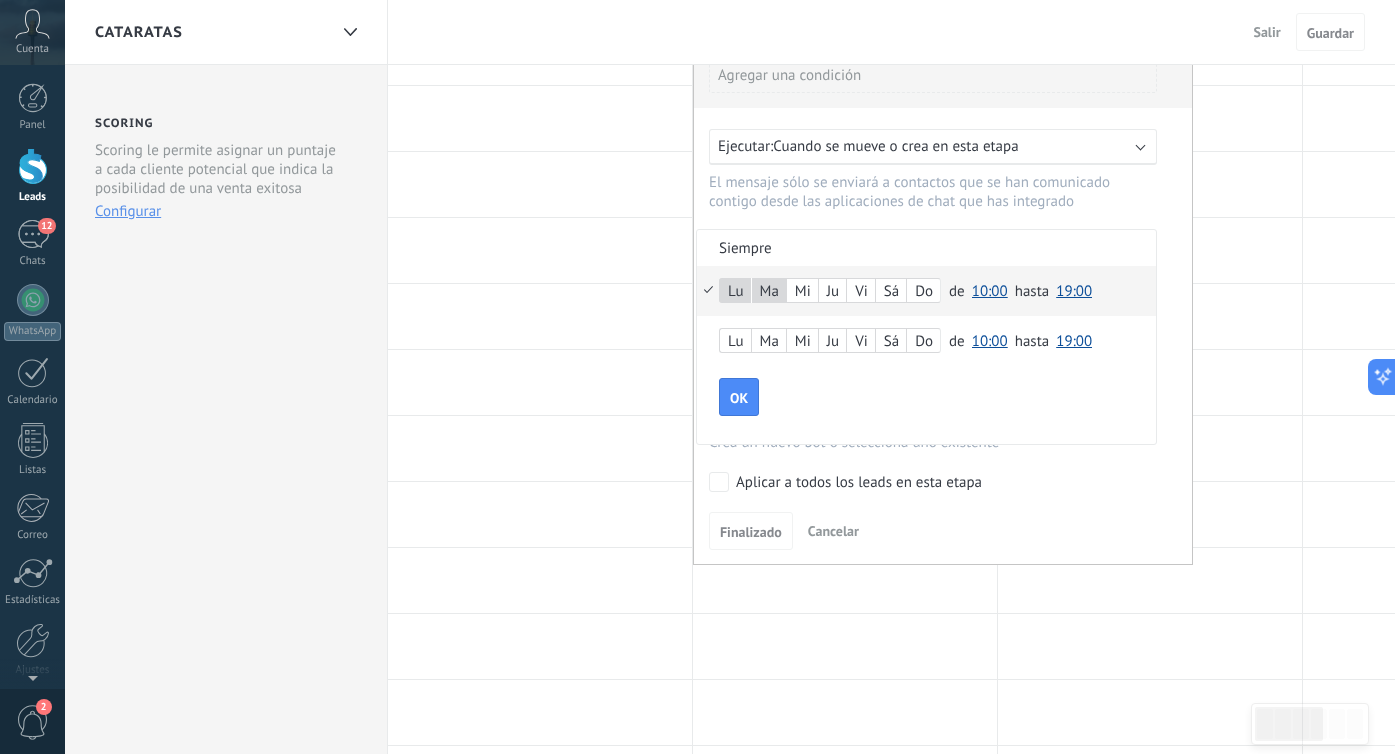 click on "Mi" at bounding box center [802, 292] 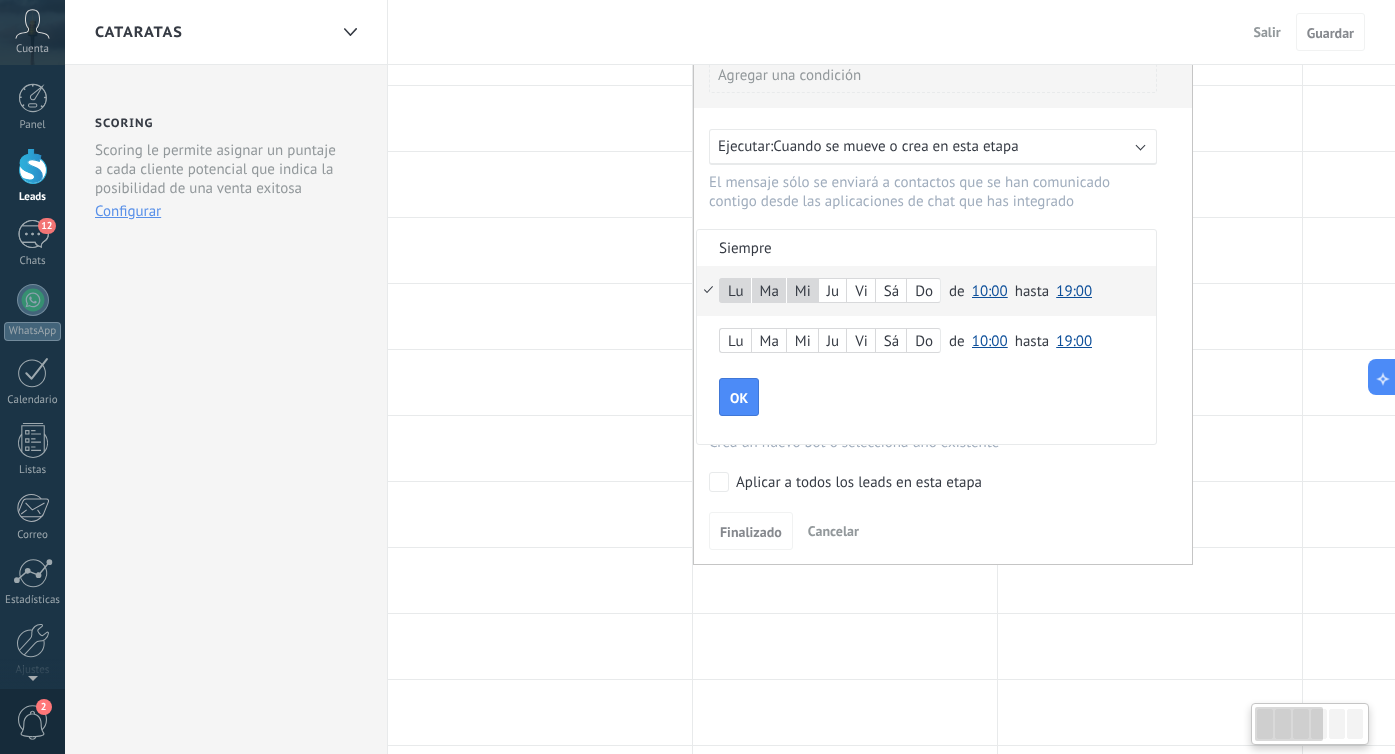 click on "Ju" at bounding box center [832, 292] 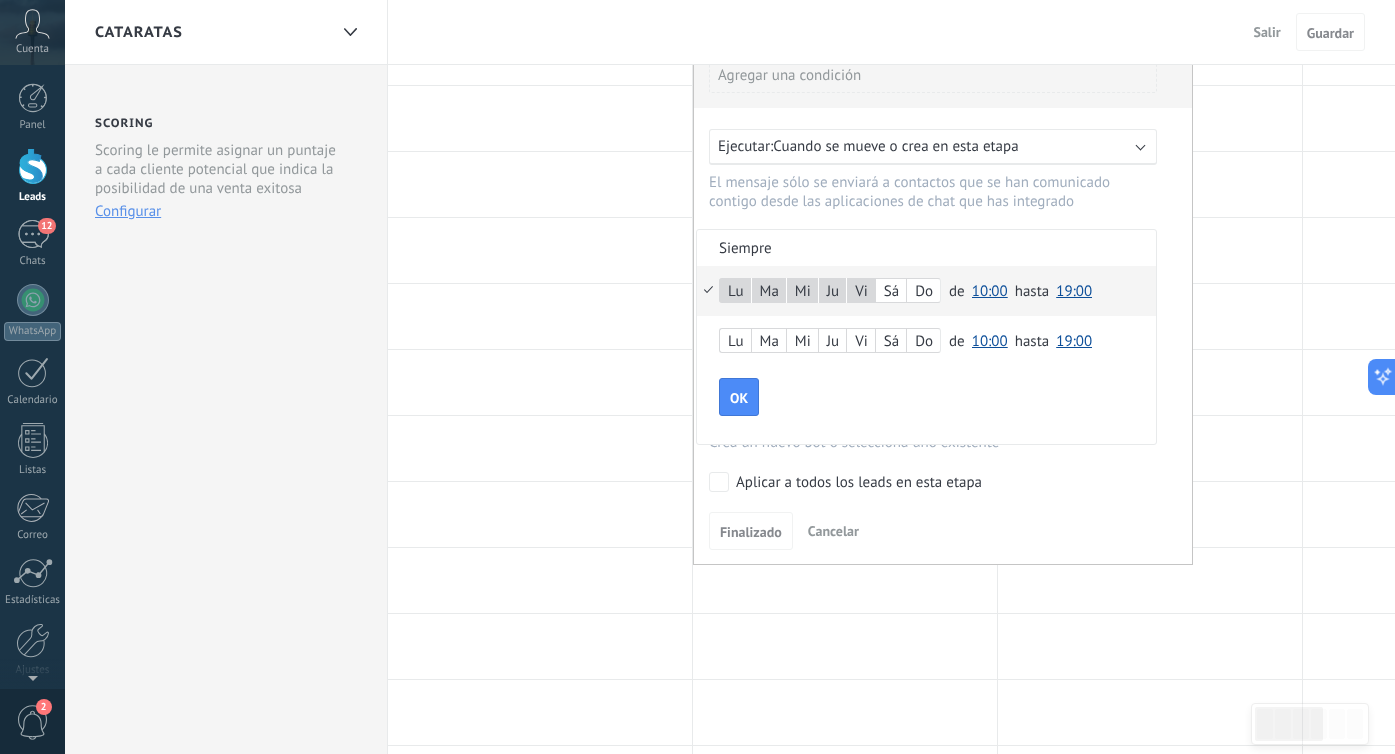 click on "Sá" at bounding box center [891, 292] 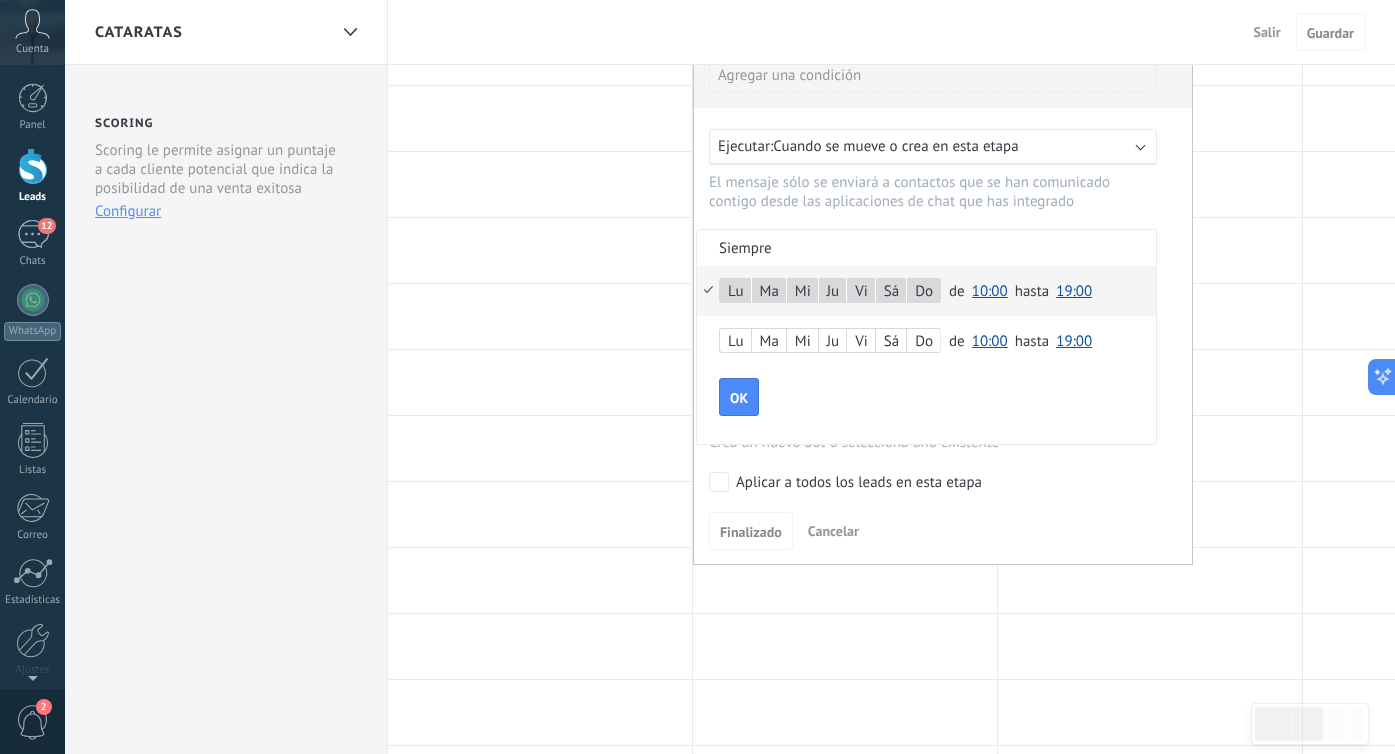 click on "10:00" at bounding box center [990, 291] 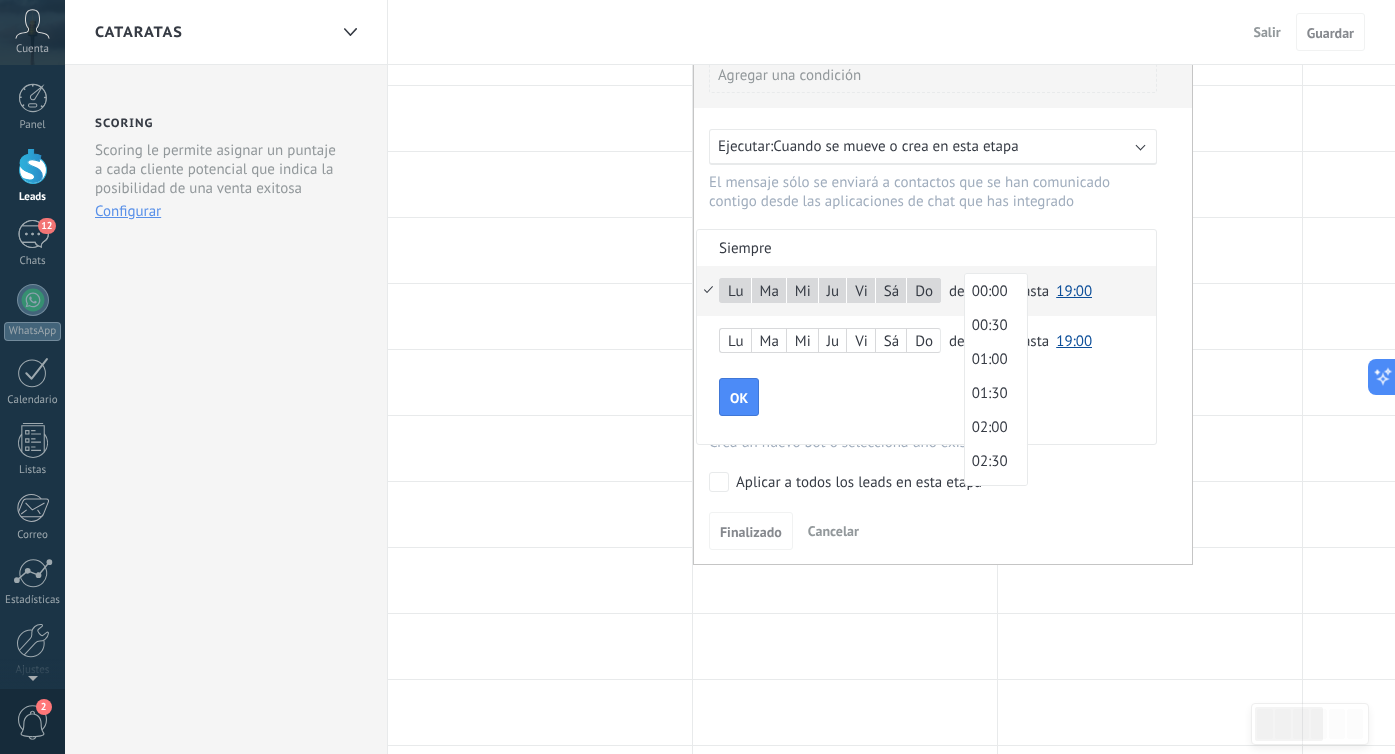 scroll, scrollTop: 604, scrollLeft: 0, axis: vertical 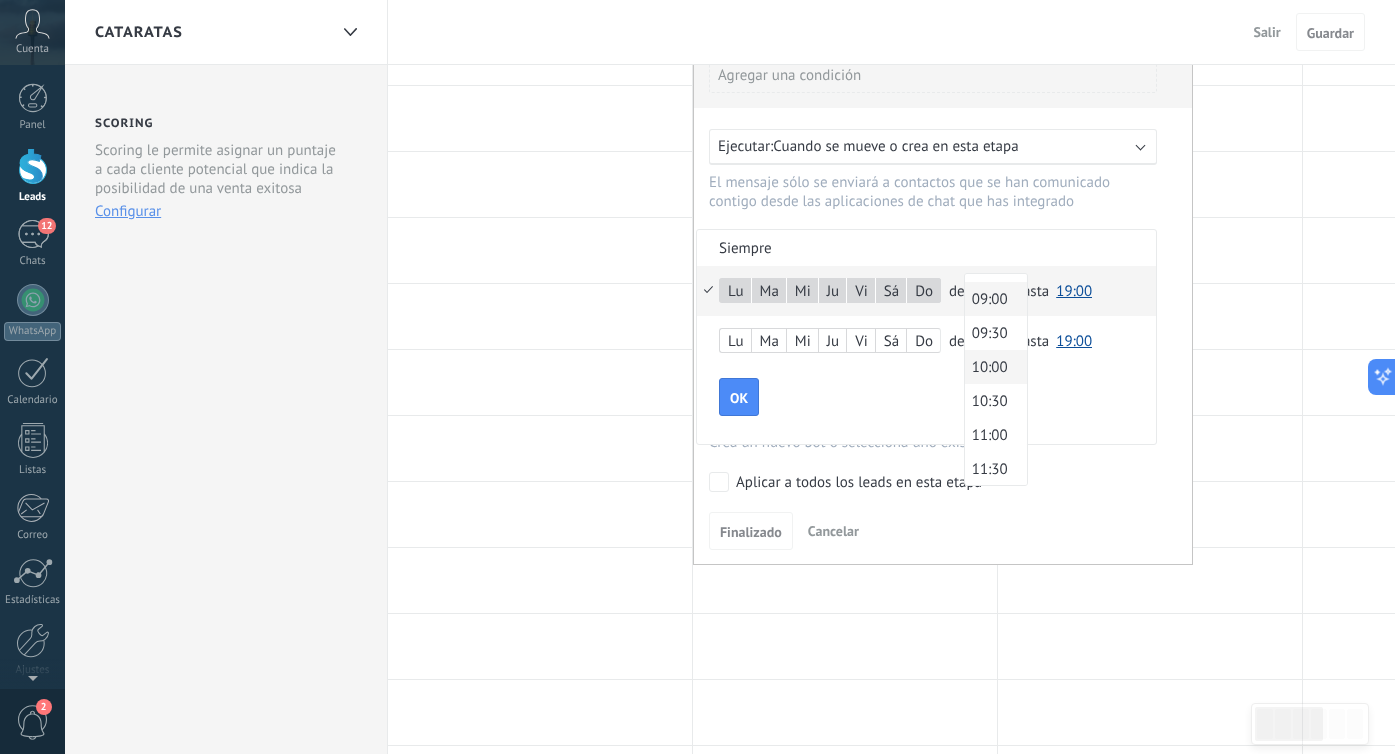click on "09:00" at bounding box center (993, 299) 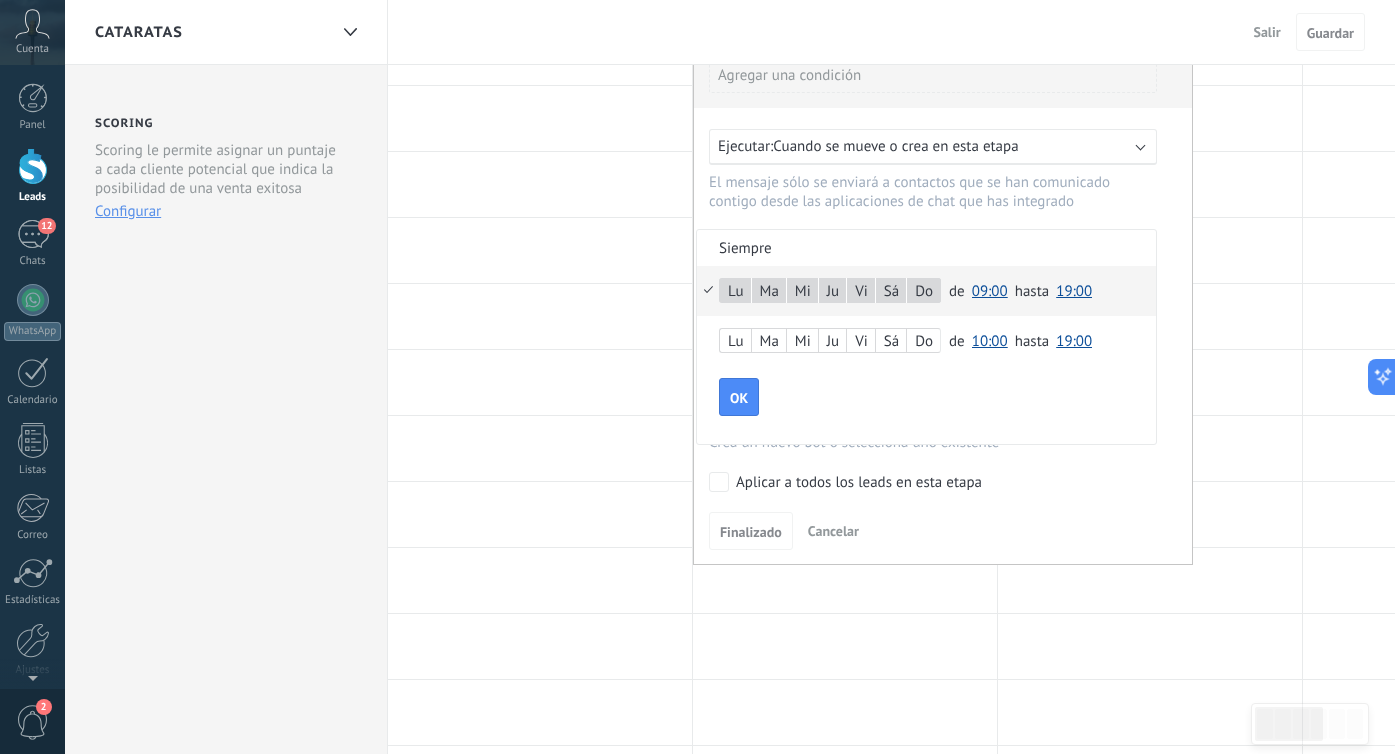 click on "19:00" at bounding box center [1074, 291] 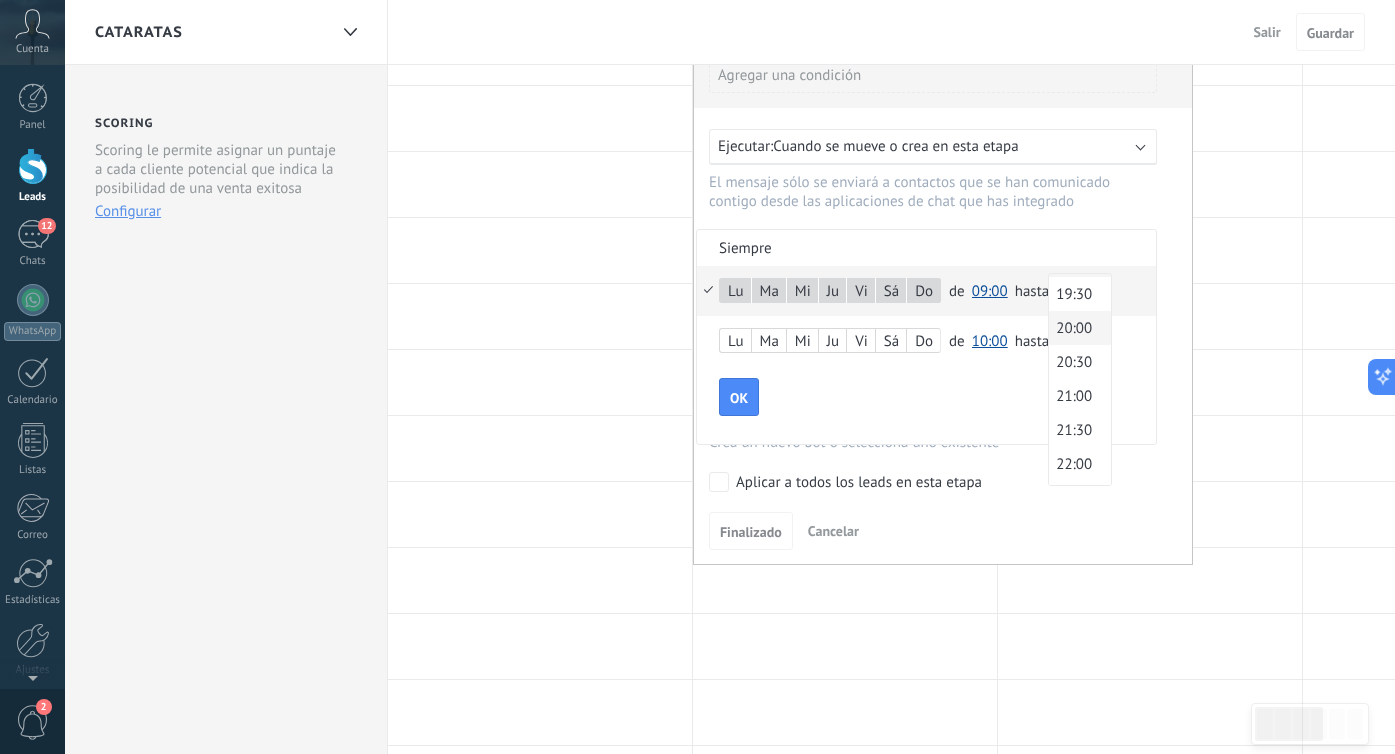 scroll, scrollTop: 1326, scrollLeft: 0, axis: vertical 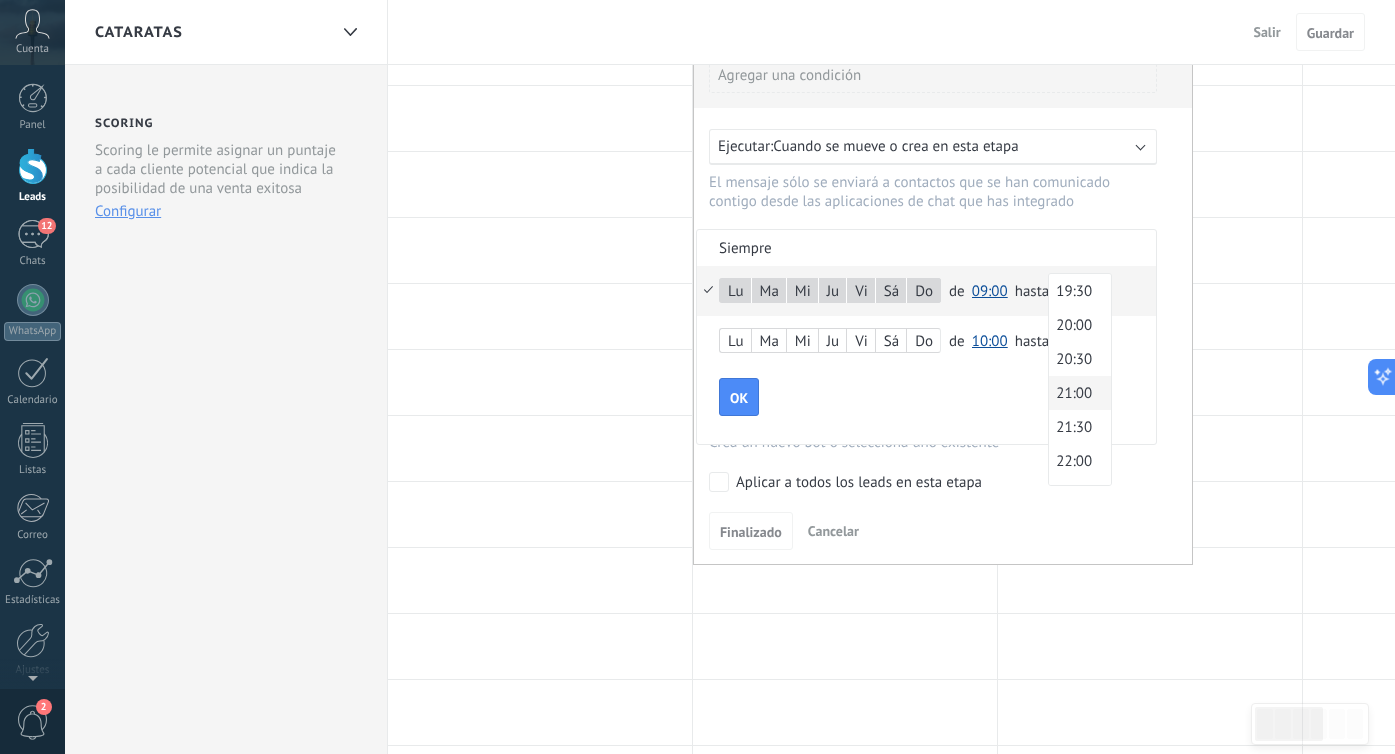 click on "21:00" at bounding box center (1077, 393) 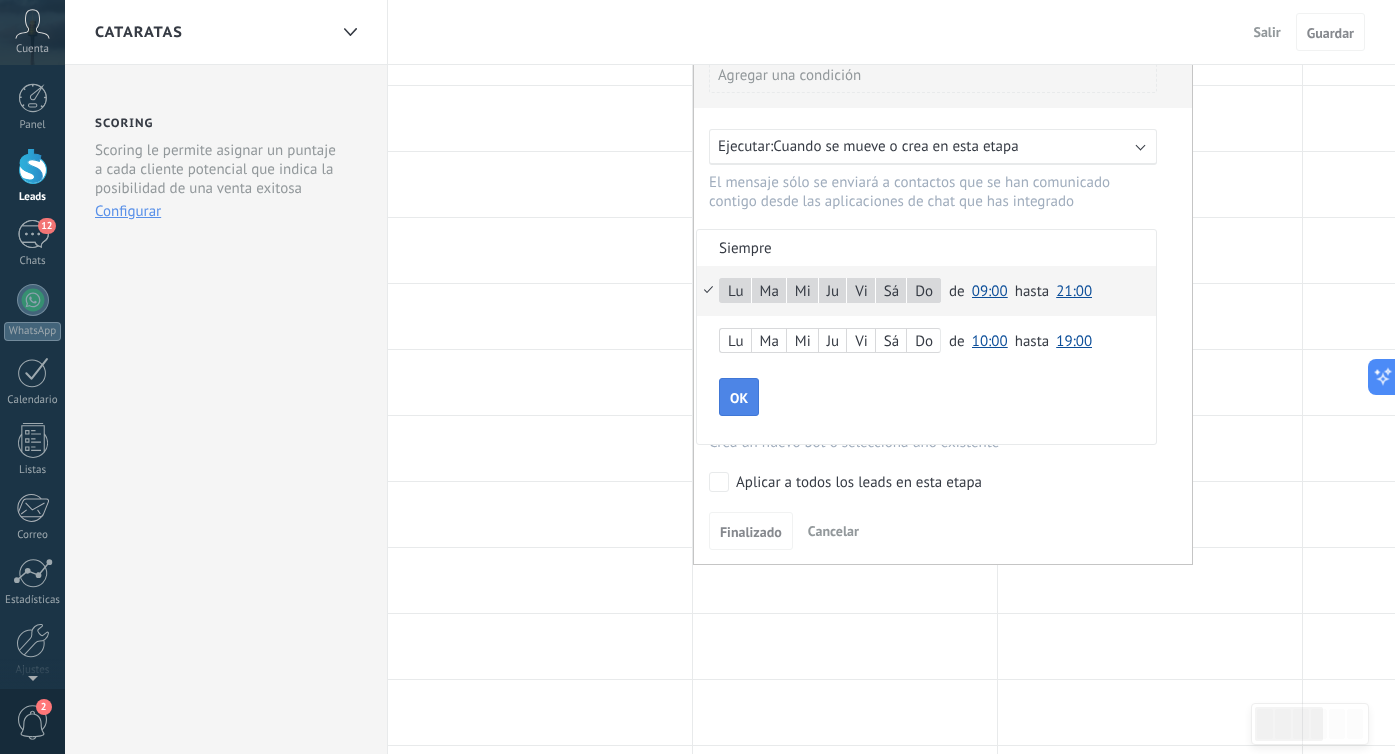click on "OK" at bounding box center [739, 398] 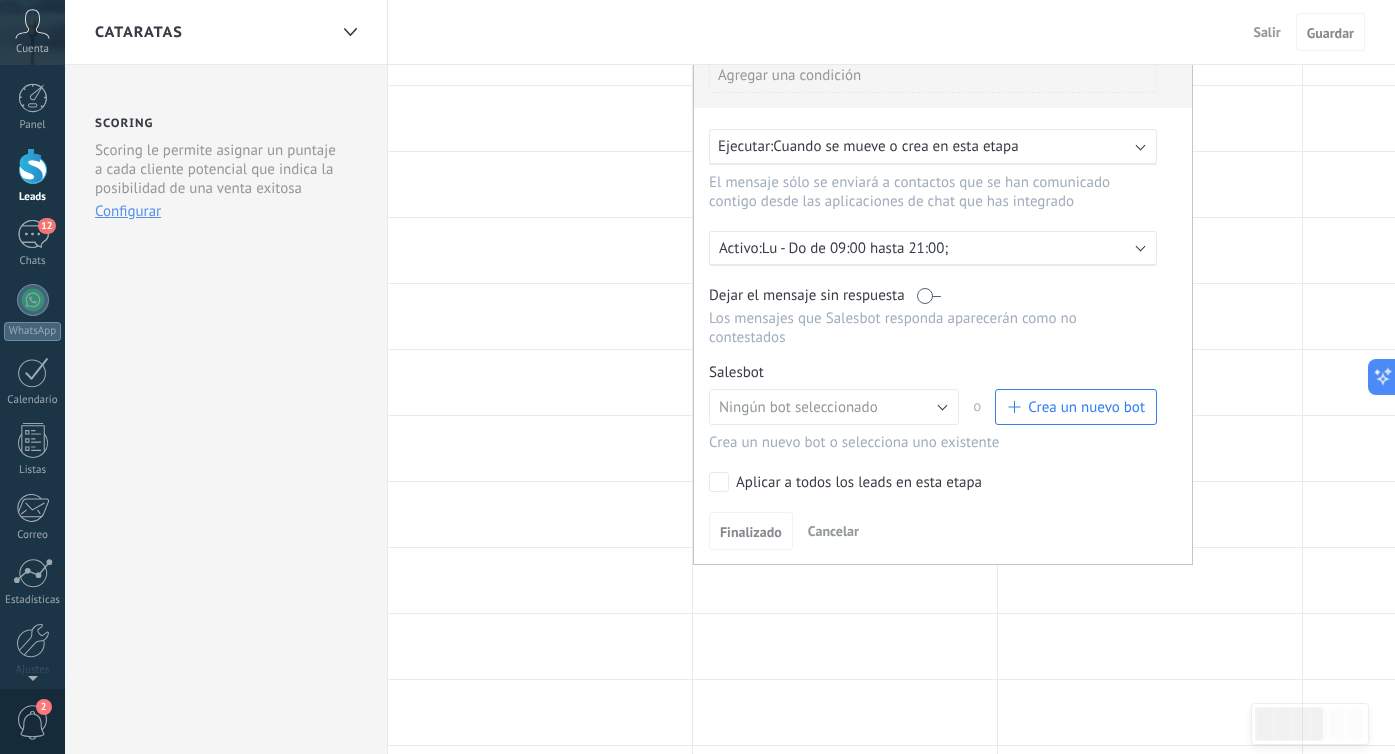 click on "Crea un nuevo bot" at bounding box center (1086, 407) 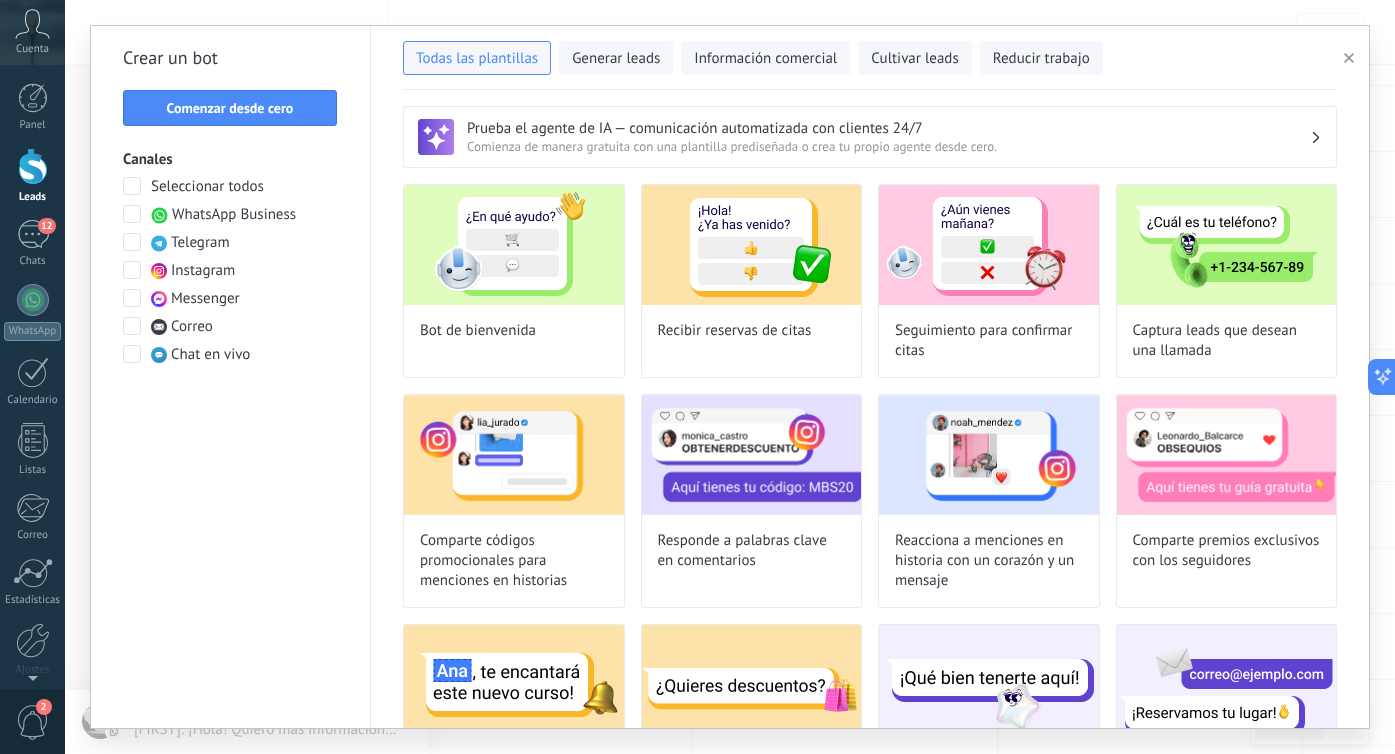 type on "**********" 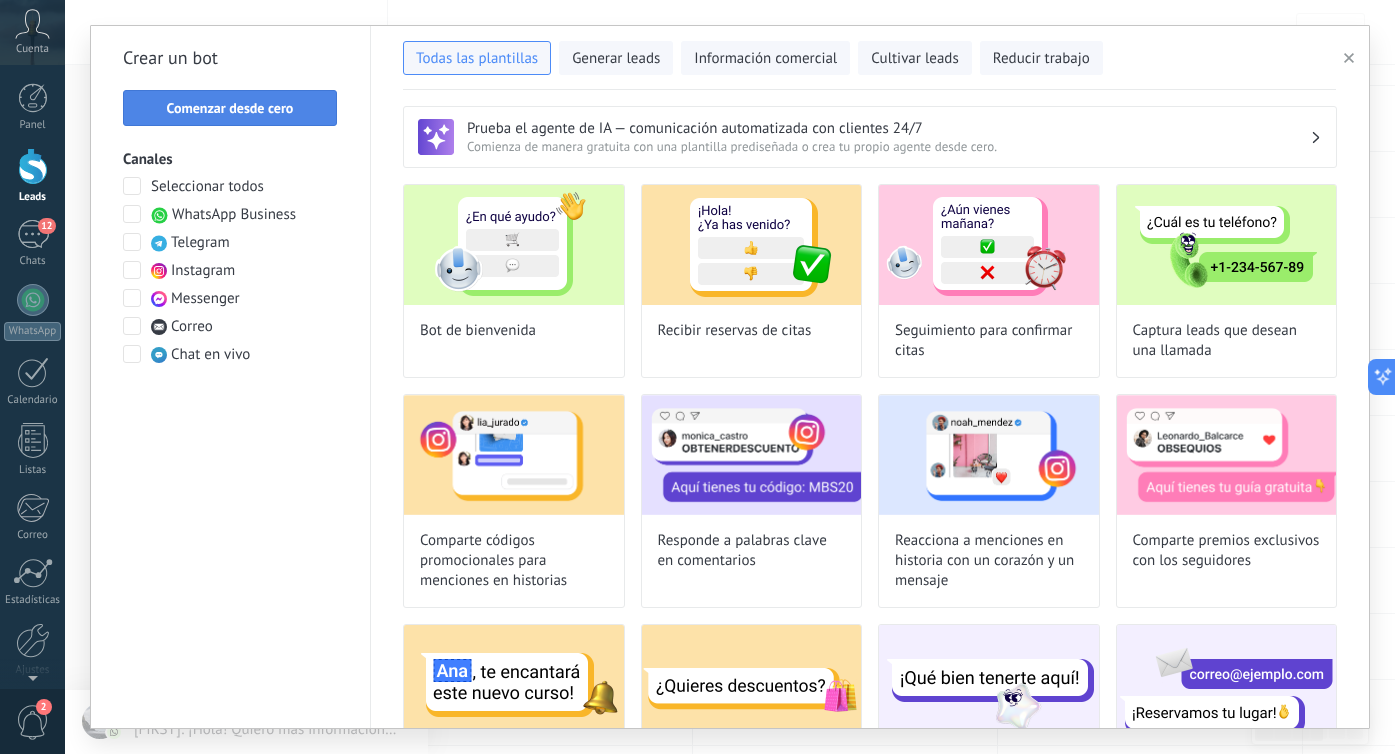 click on "Comenzar desde cero" at bounding box center (230, 108) 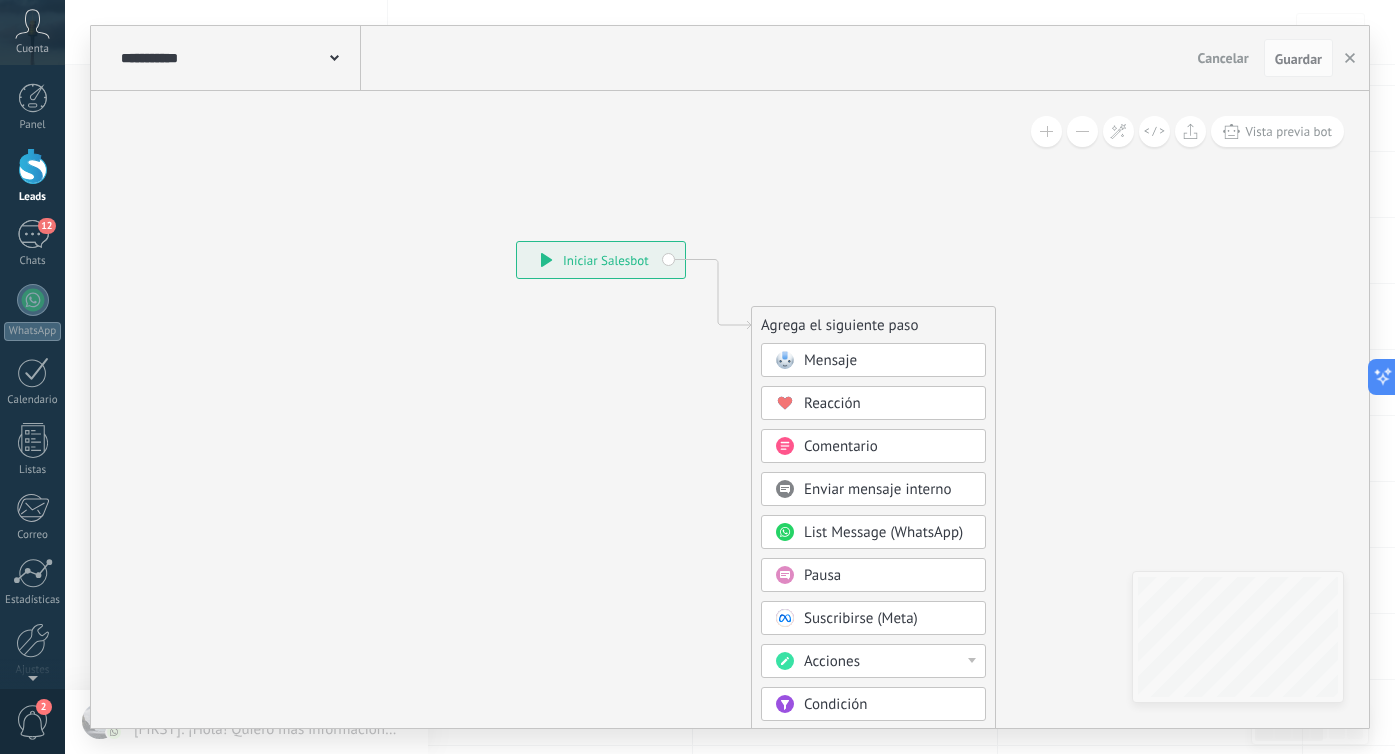 click on "Mensaje" at bounding box center (888, 361) 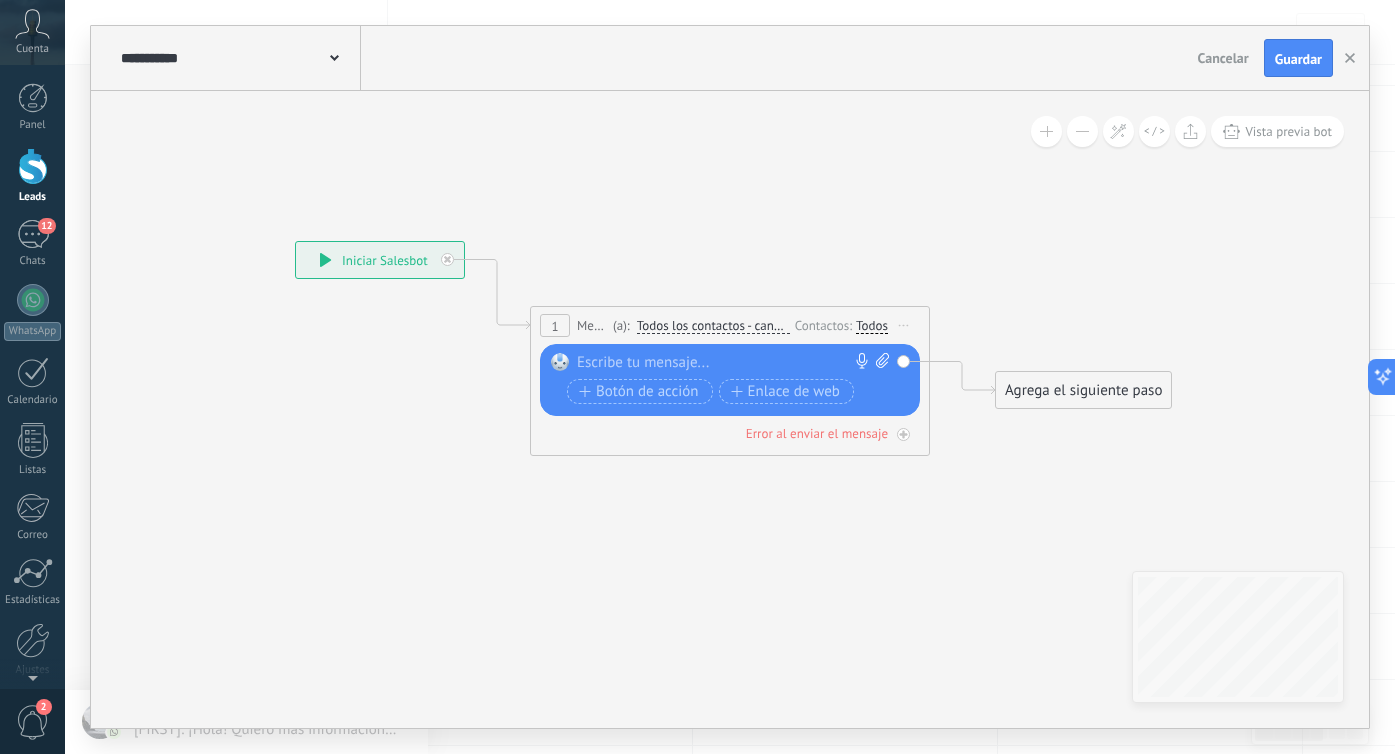 click at bounding box center (725, 363) 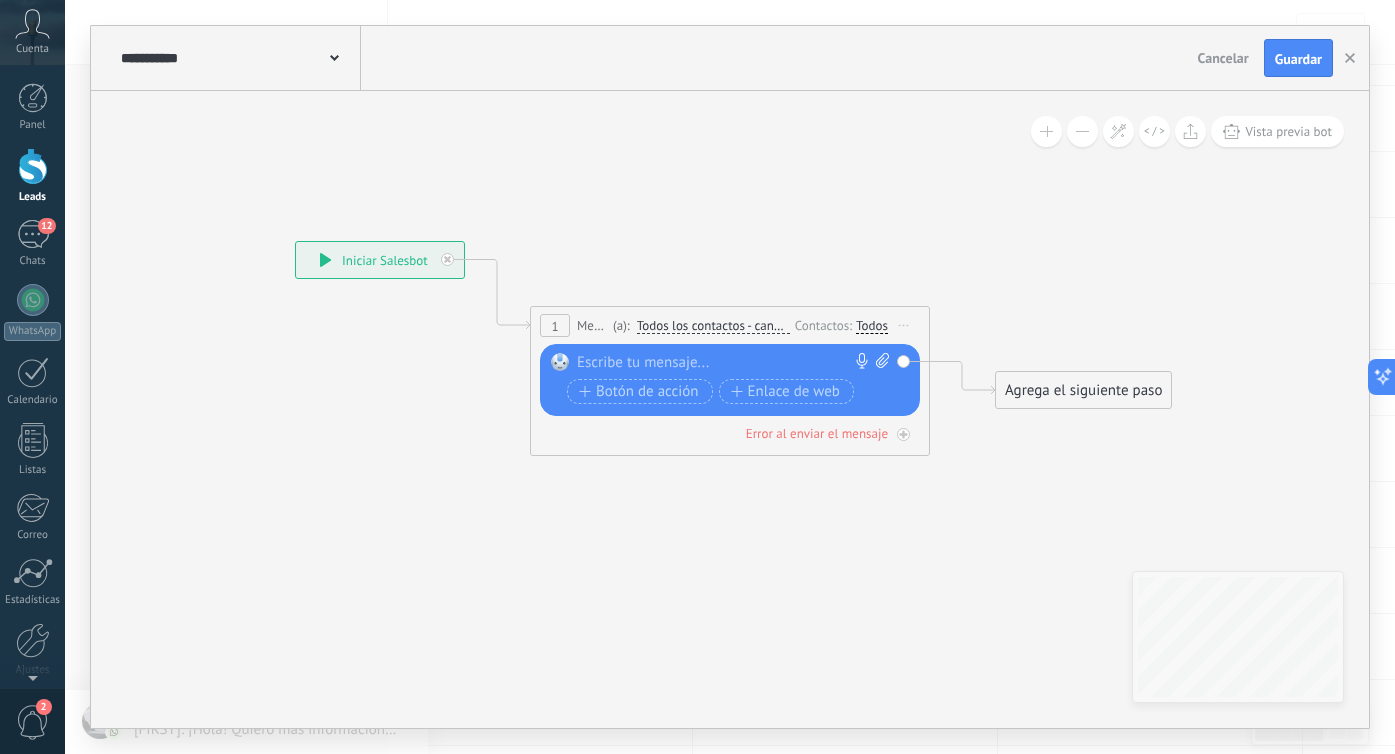 type 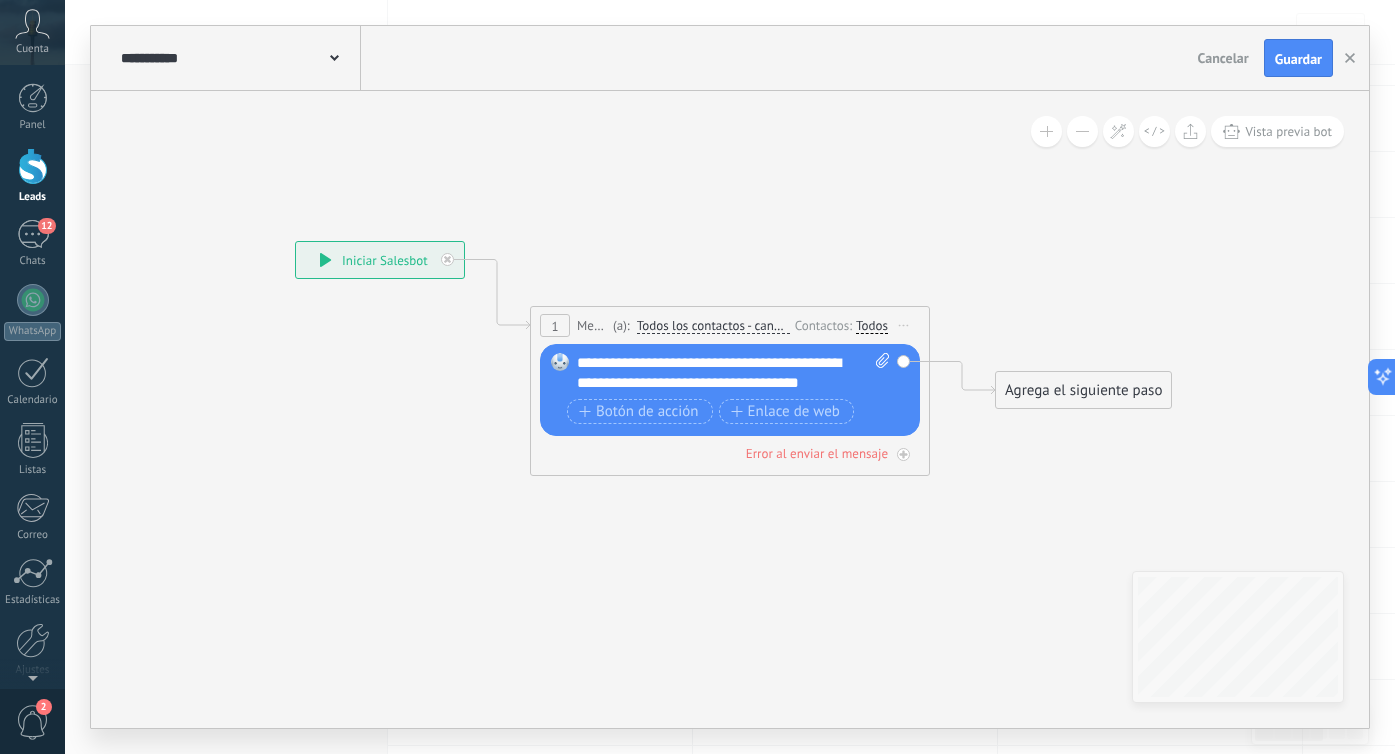 click on "**********" at bounding box center (733, 373) 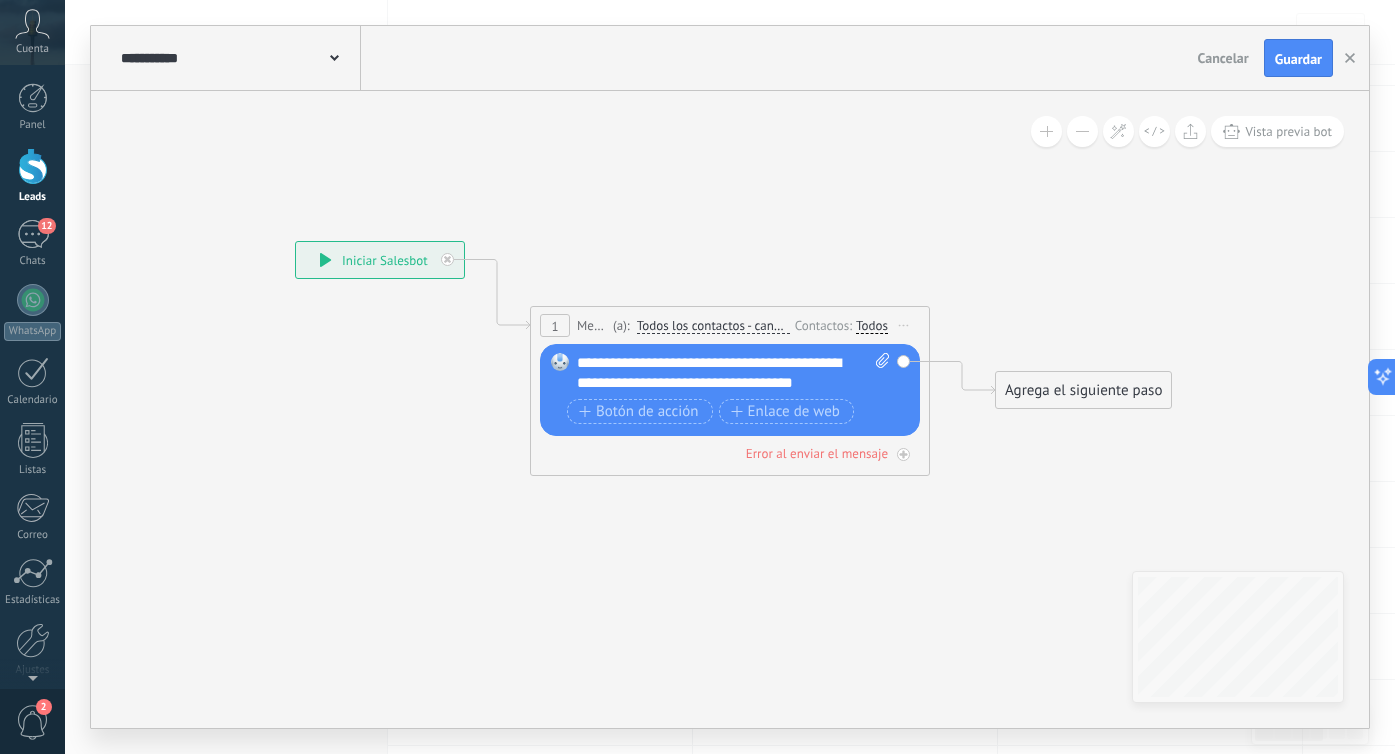 click on "**********" at bounding box center [733, 373] 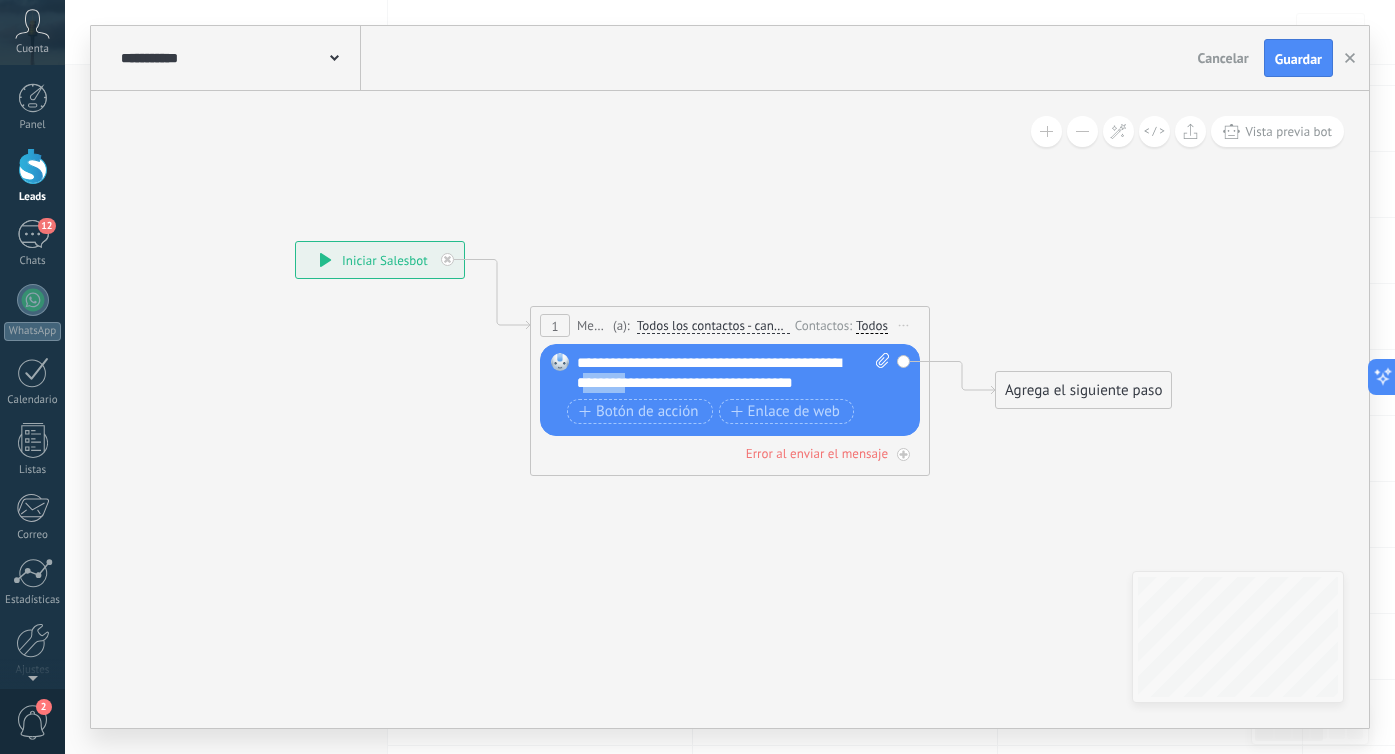 click on "**********" at bounding box center [733, 373] 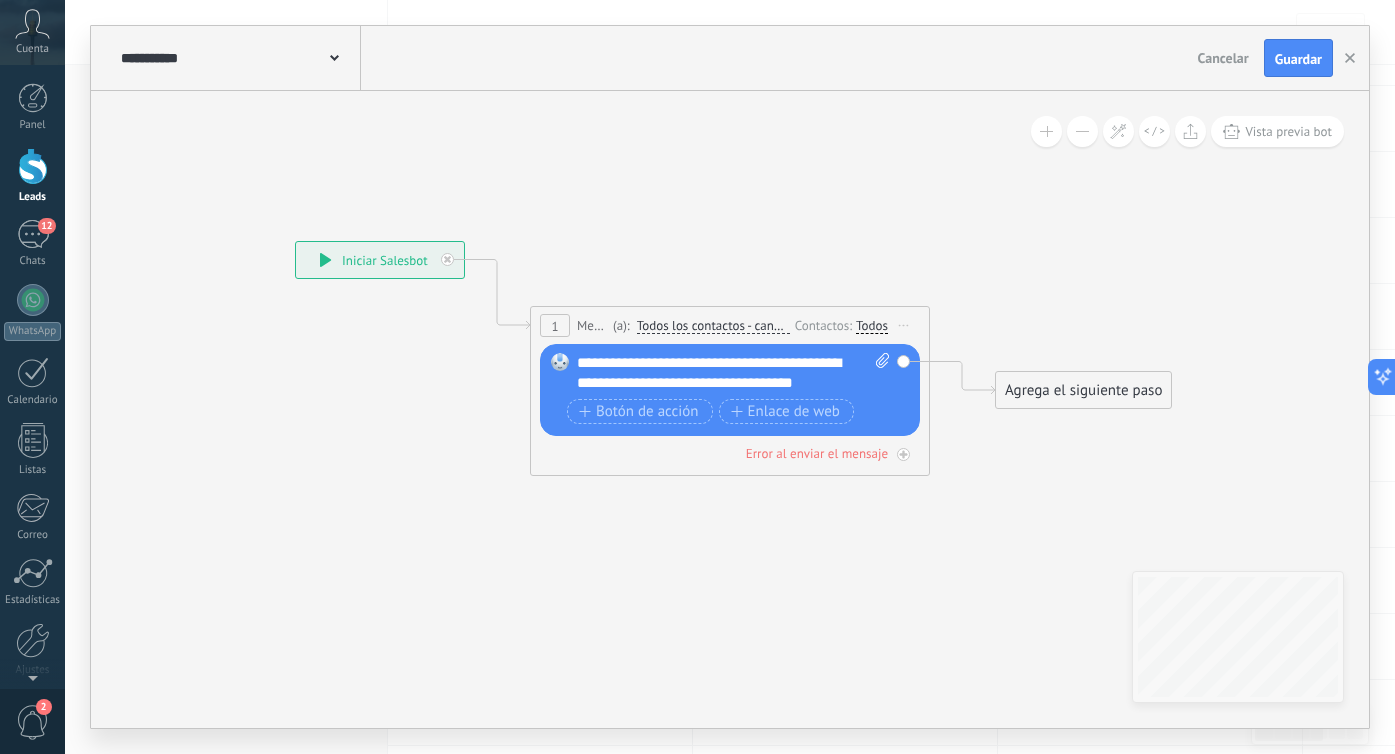 click on "**********" at bounding box center [238, 58] 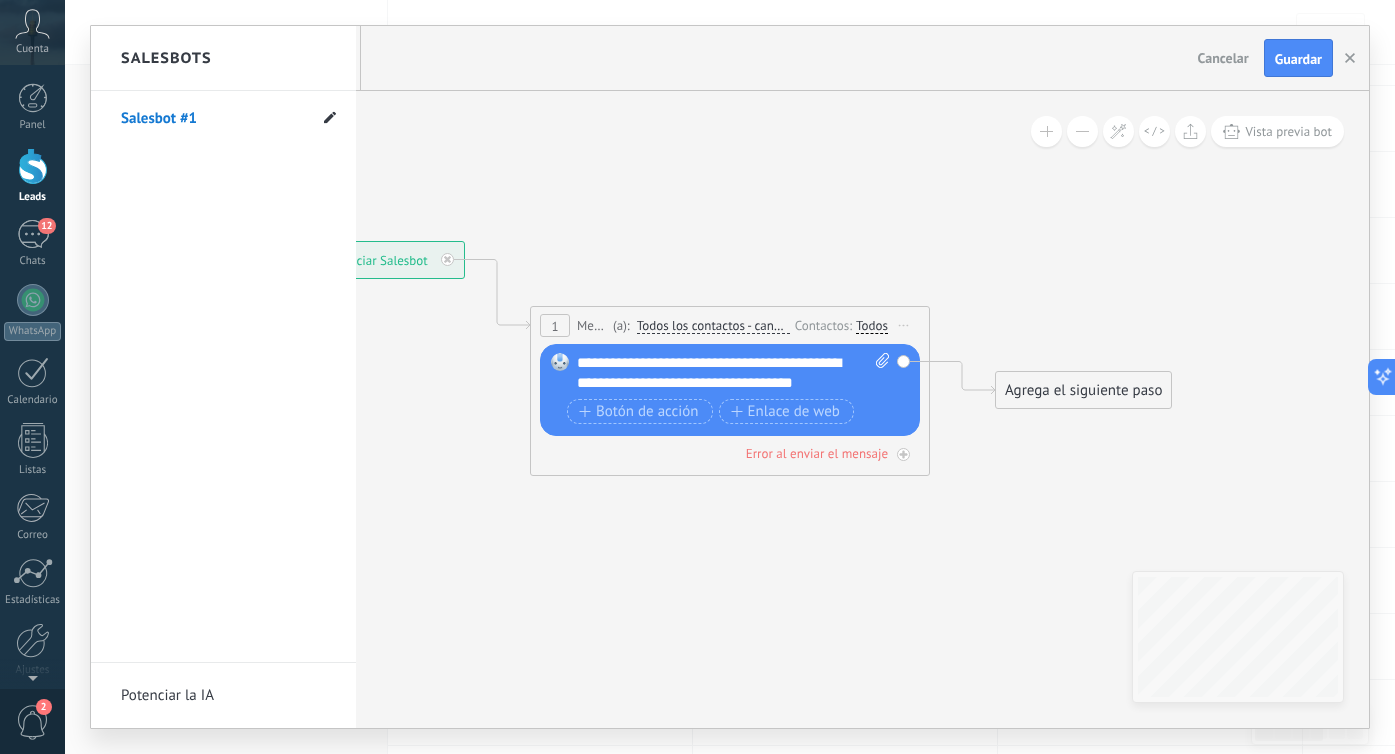 click at bounding box center (330, 118) 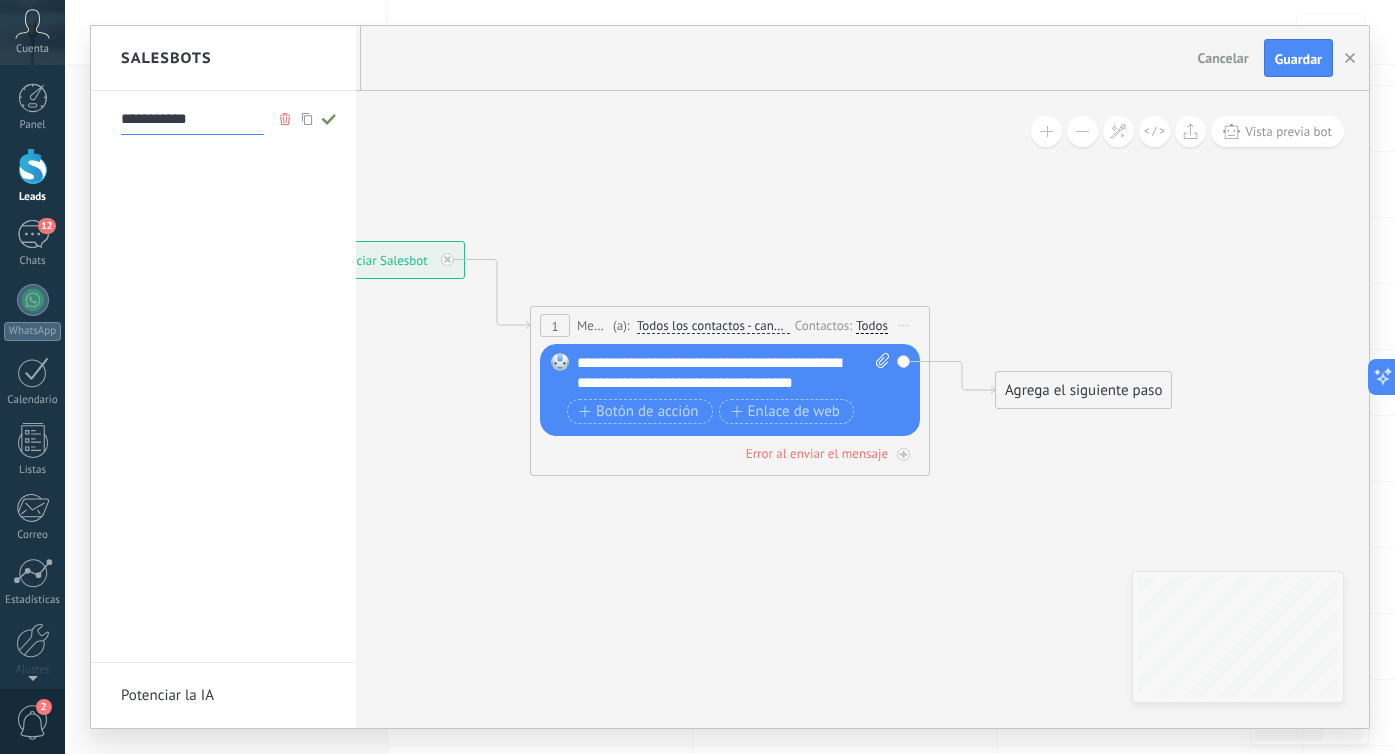 click on "**********" at bounding box center [192, 119] 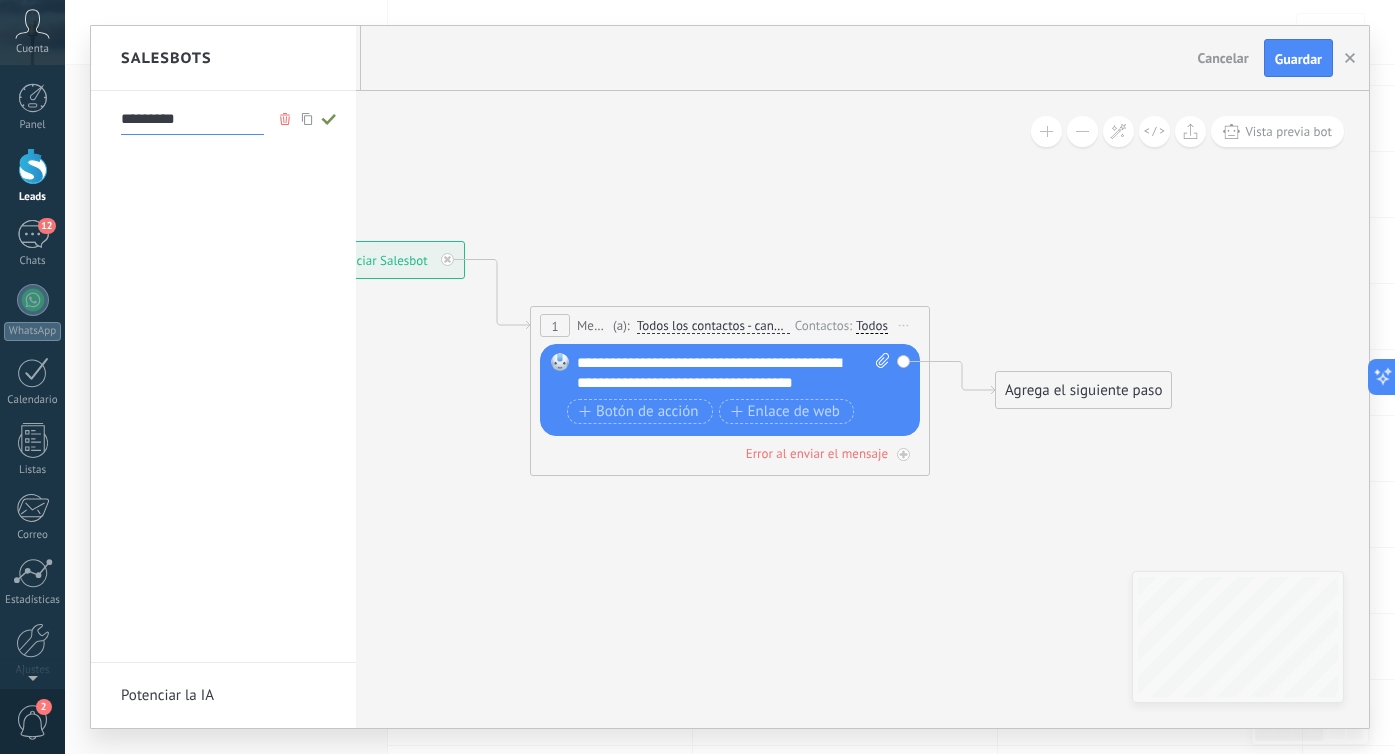 type on "*********" 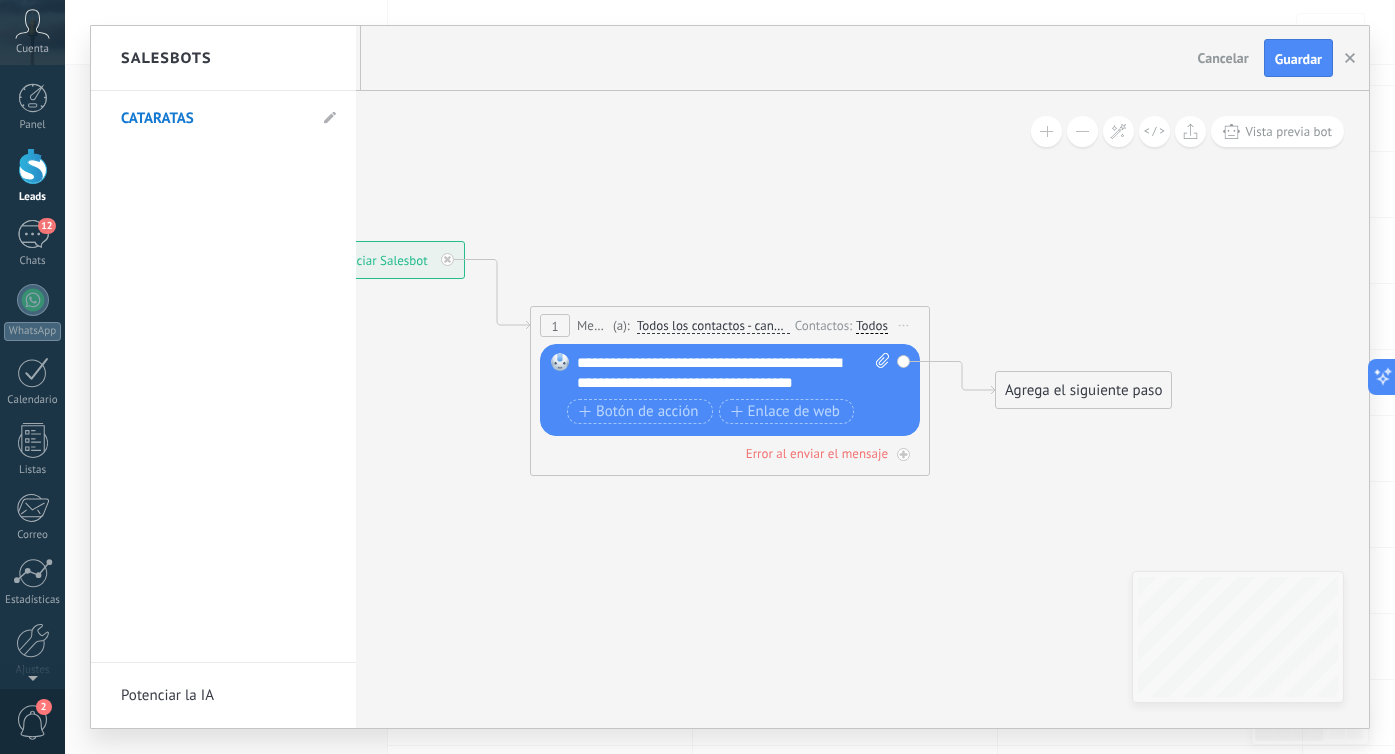 click at bounding box center [730, 377] 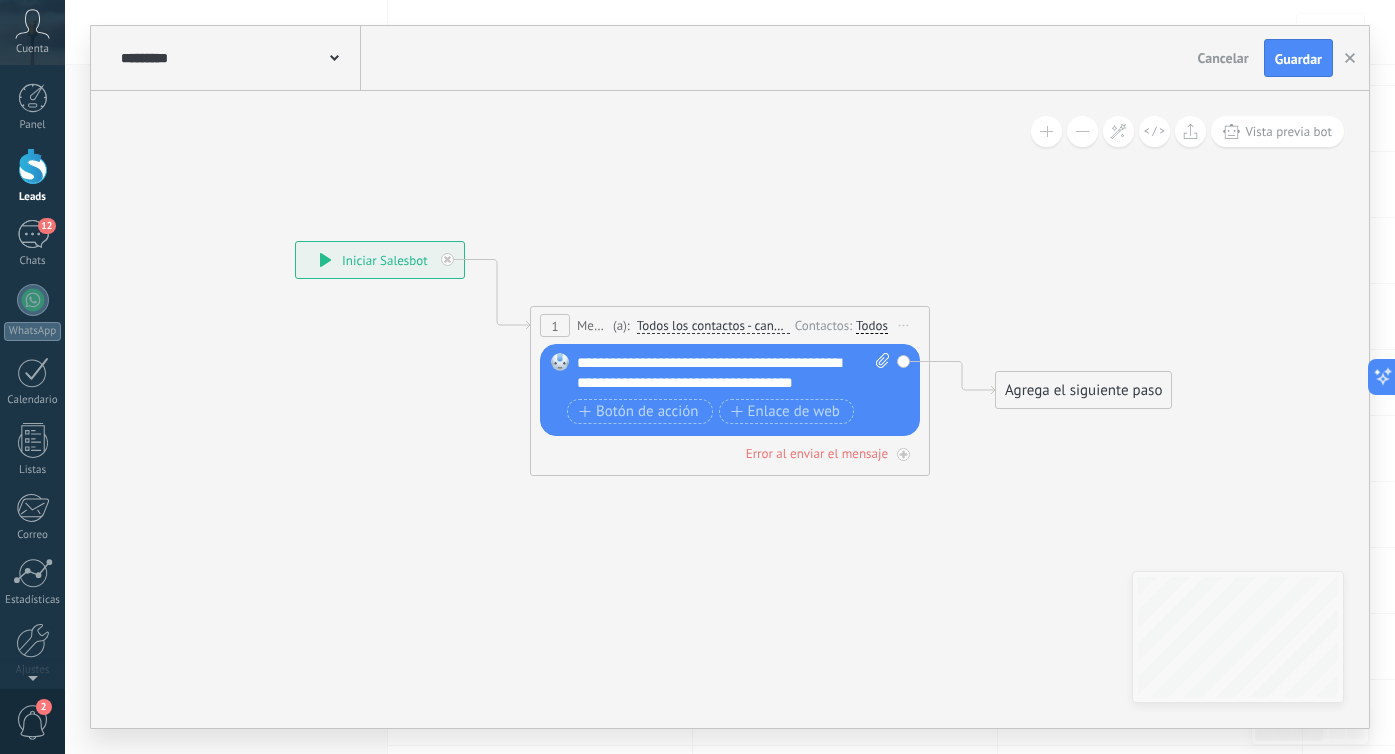 click on "Guardar" at bounding box center (1298, 59) 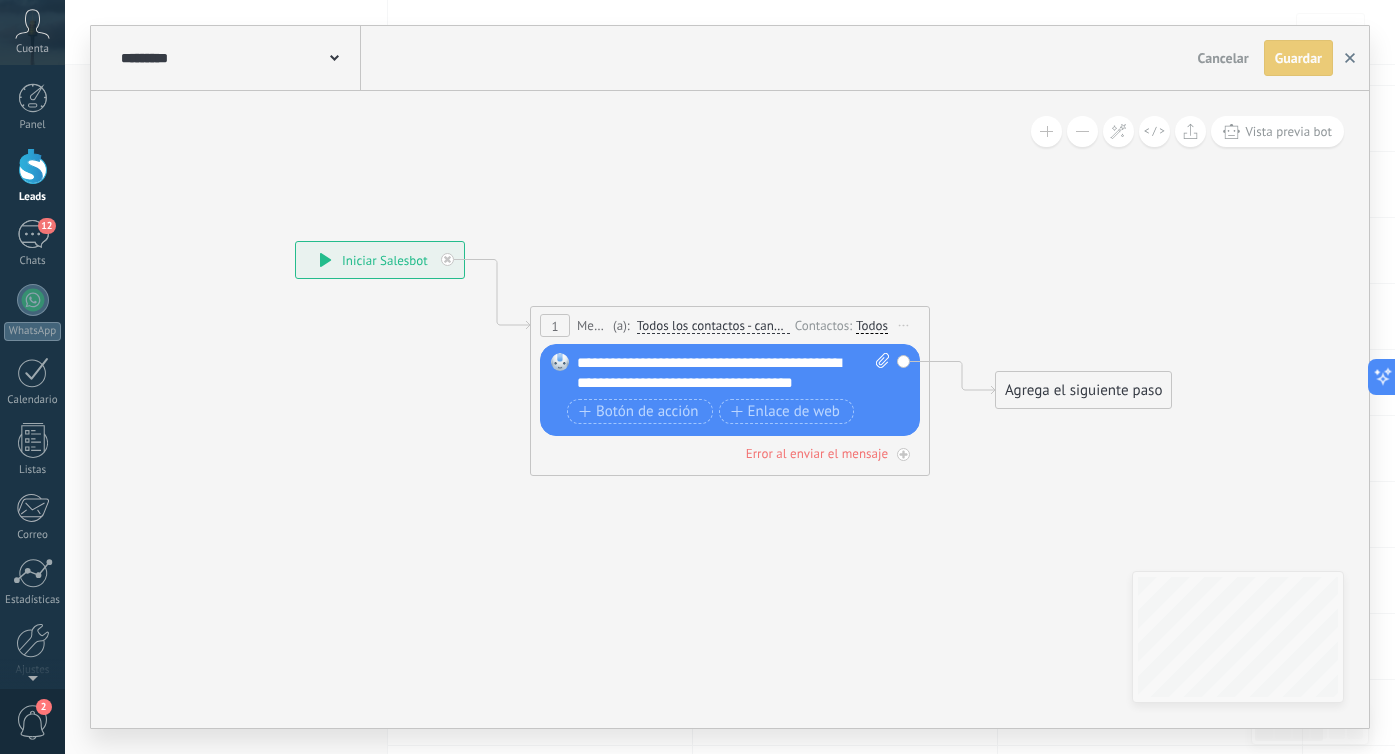 click 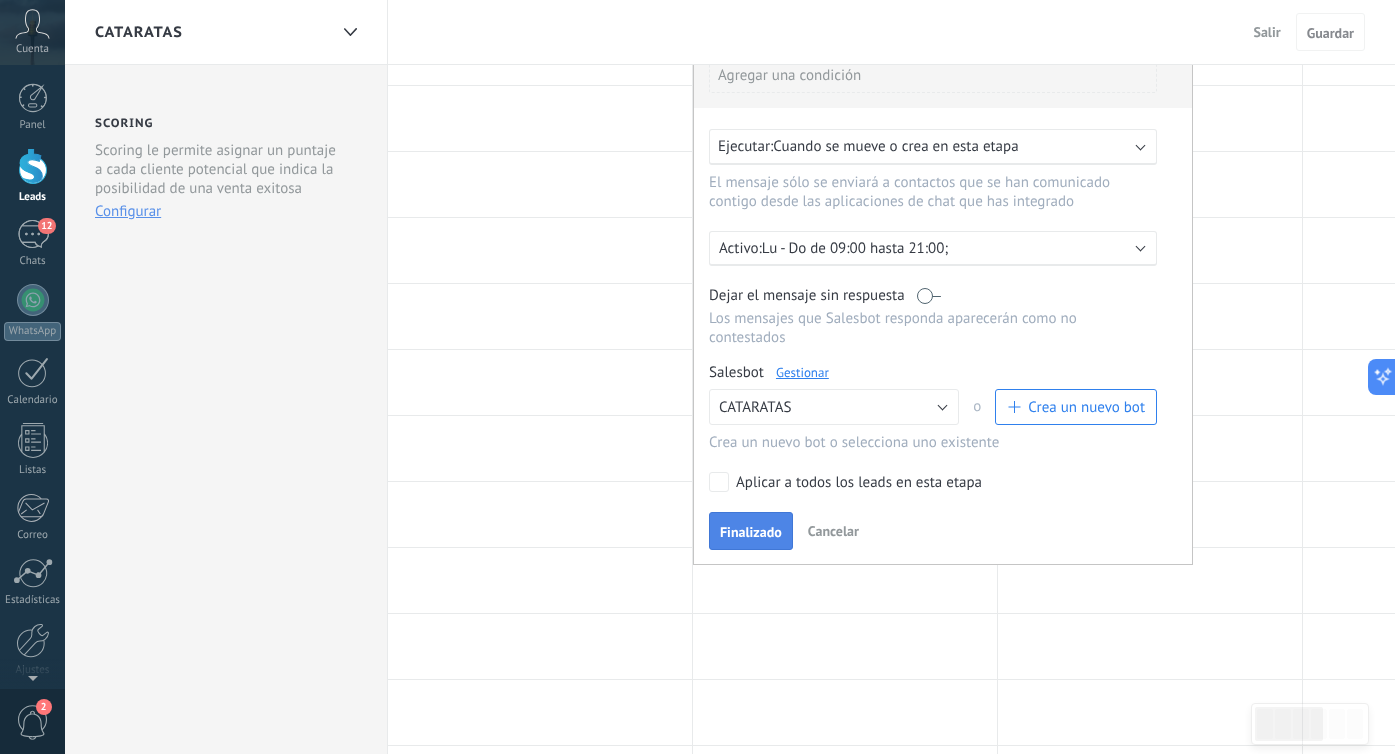 click on "Finalizado" at bounding box center (751, 532) 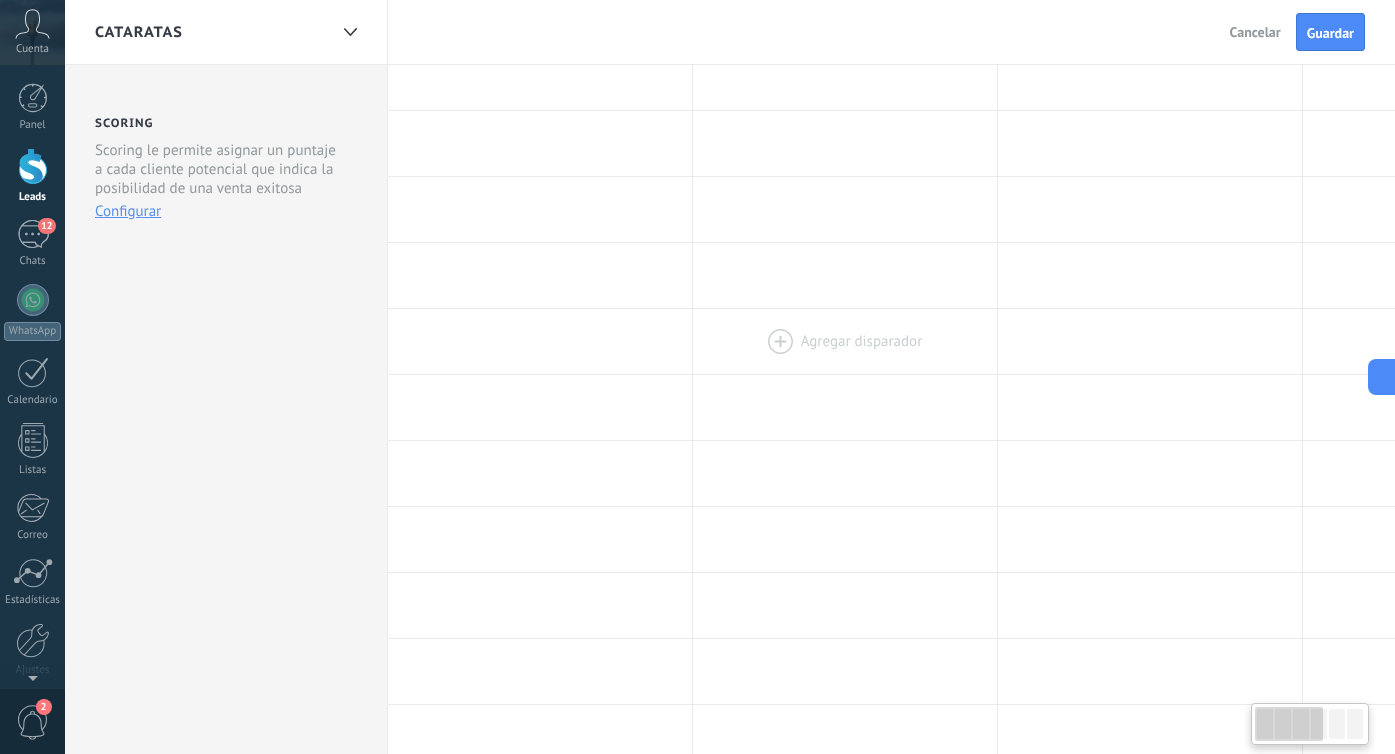 scroll, scrollTop: 0, scrollLeft: 0, axis: both 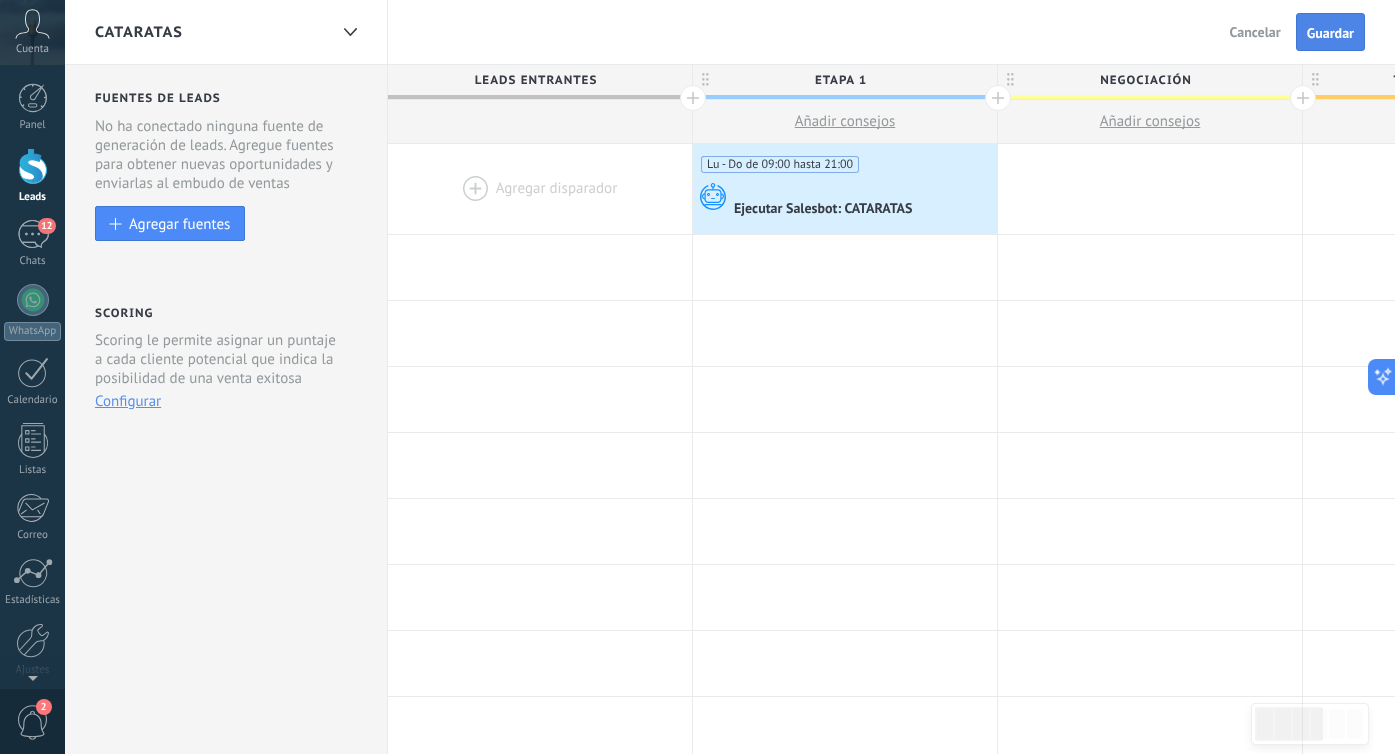 click on "Guardar" at bounding box center [1330, 33] 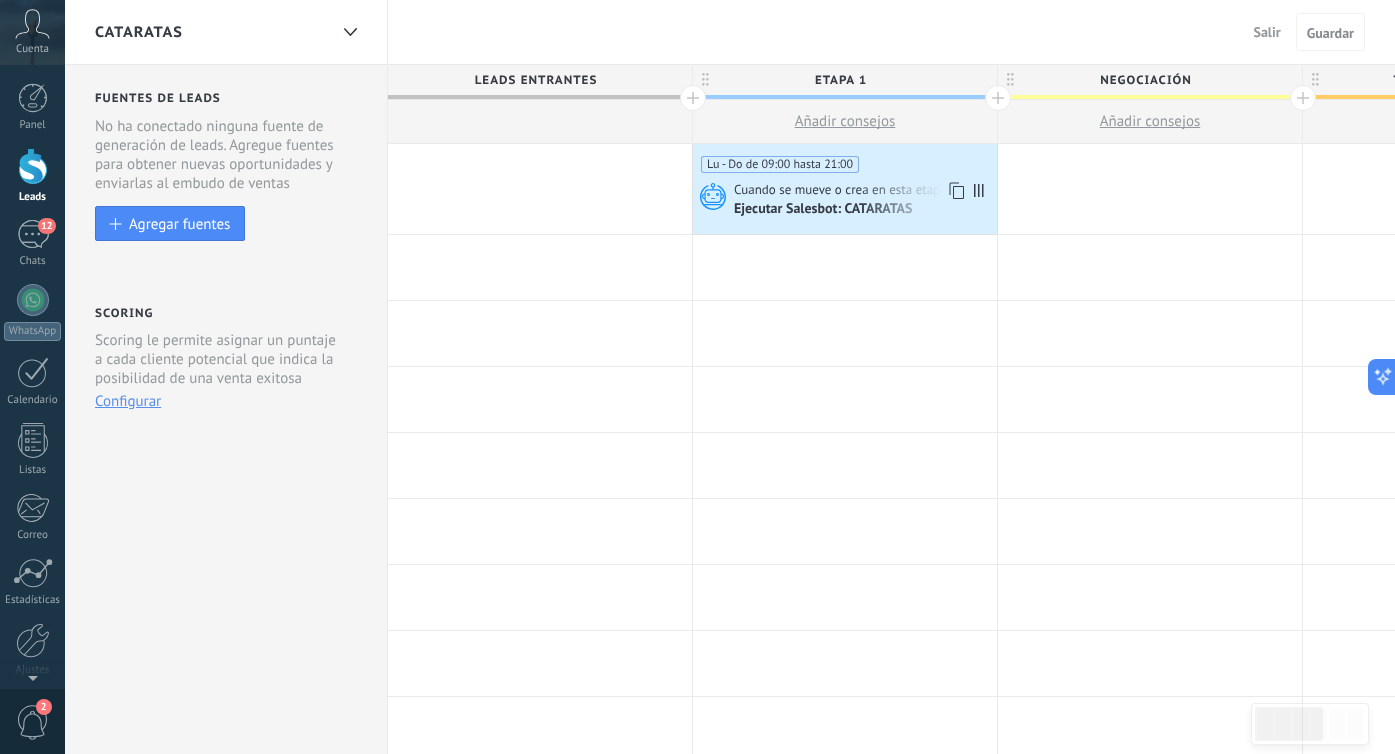 click on "Lu - Do de 09:00 hasta 21:00" at bounding box center [780, 164] 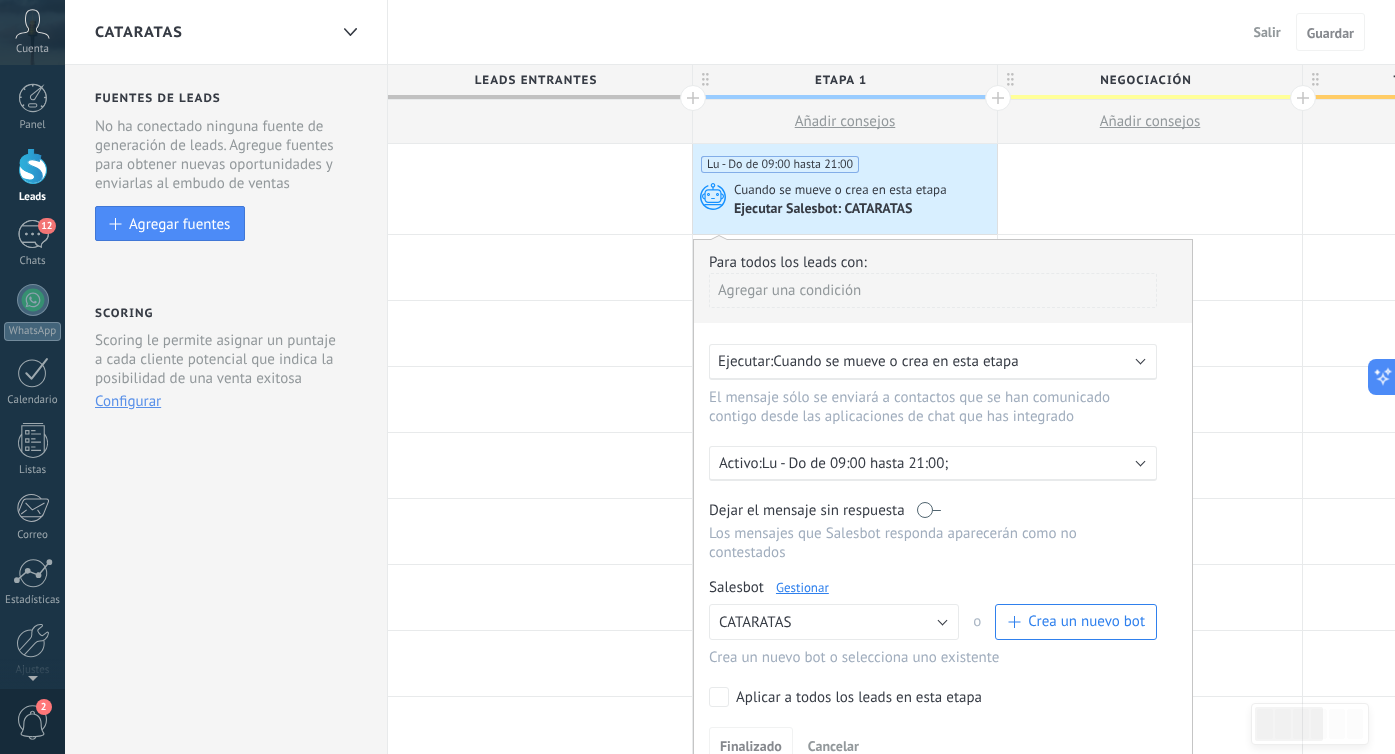 click on "Gestionar" at bounding box center [802, 587] 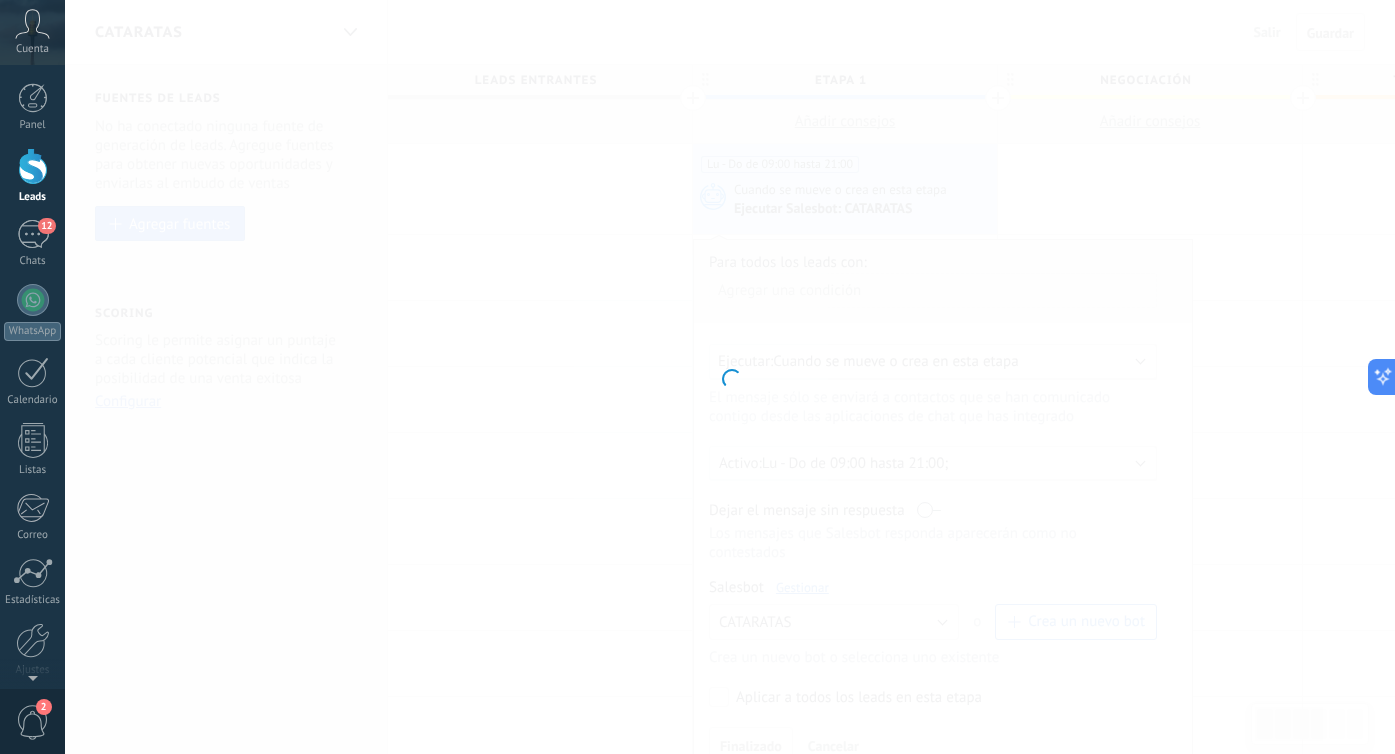 type on "*********" 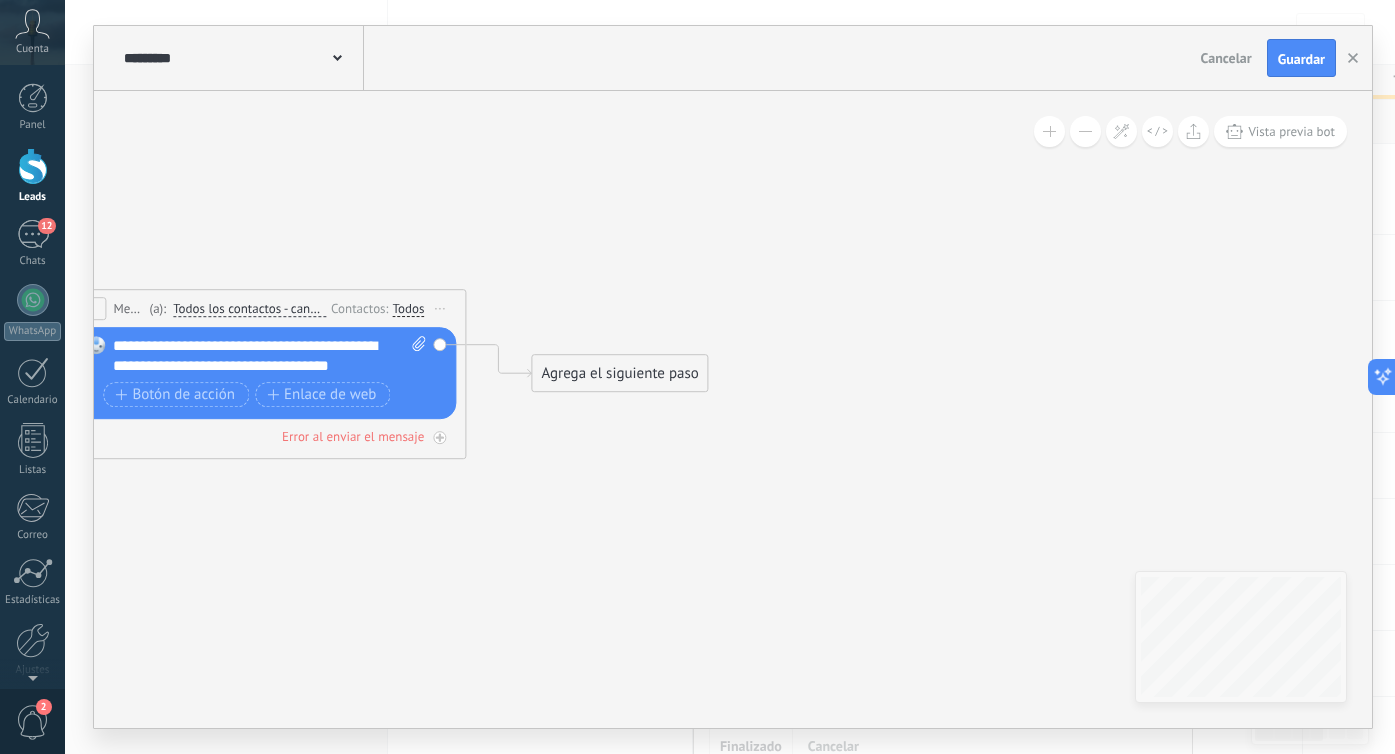 click on "Agrega el siguiente paso" at bounding box center (619, 373) 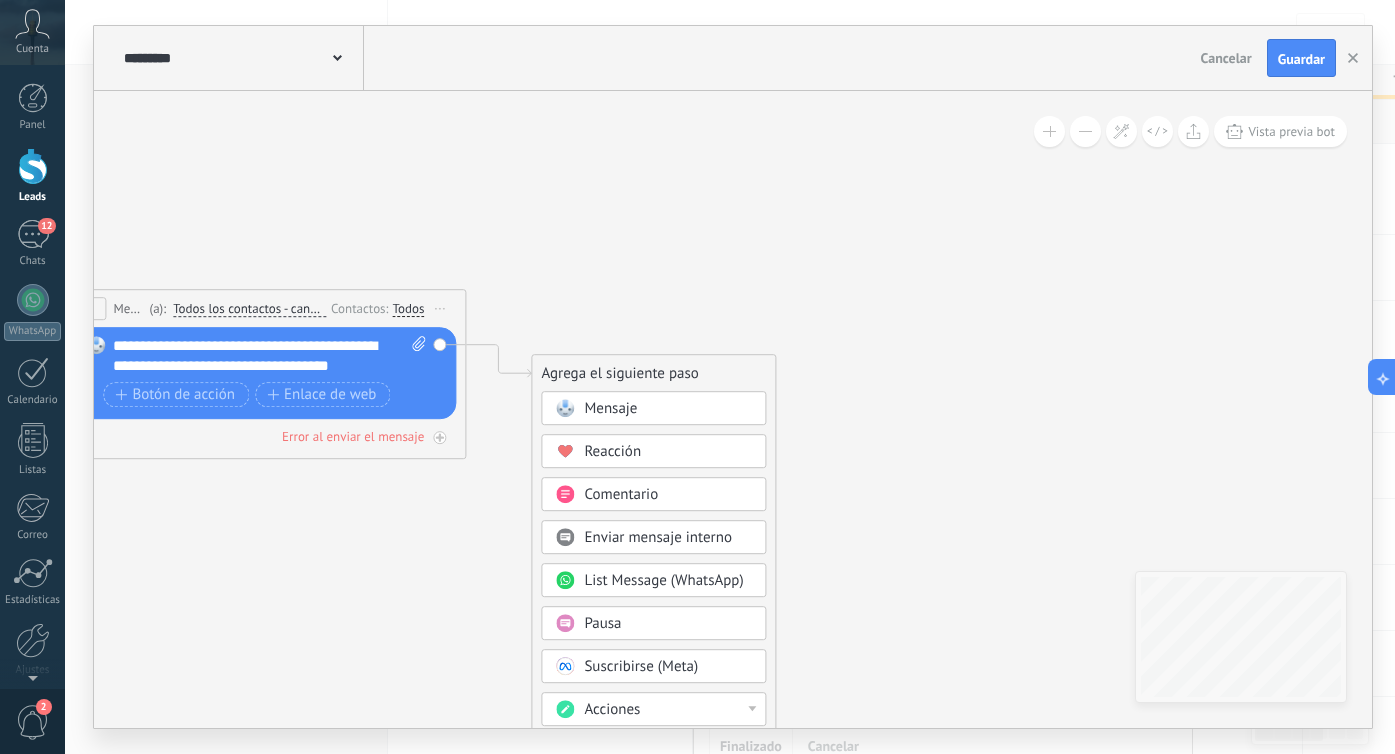 click on "Pausa" at bounding box center (602, 623) 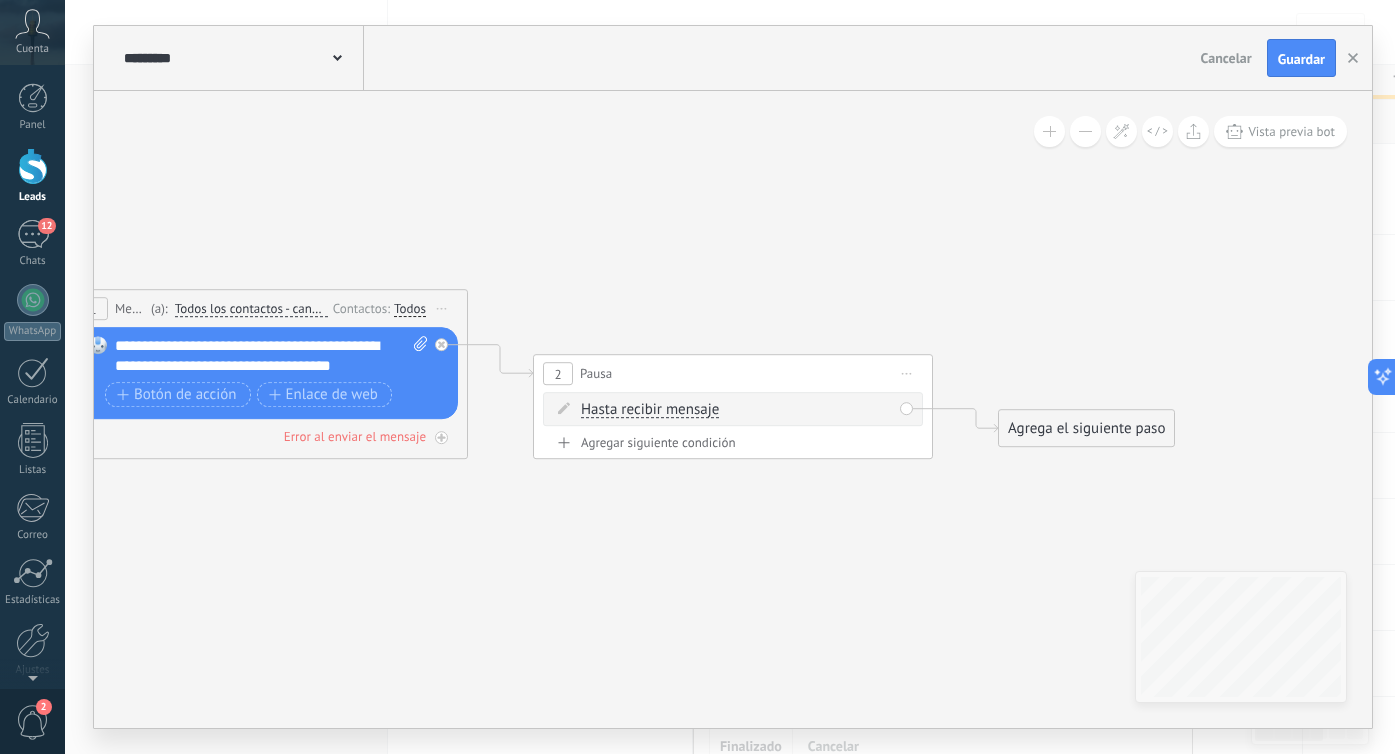 click 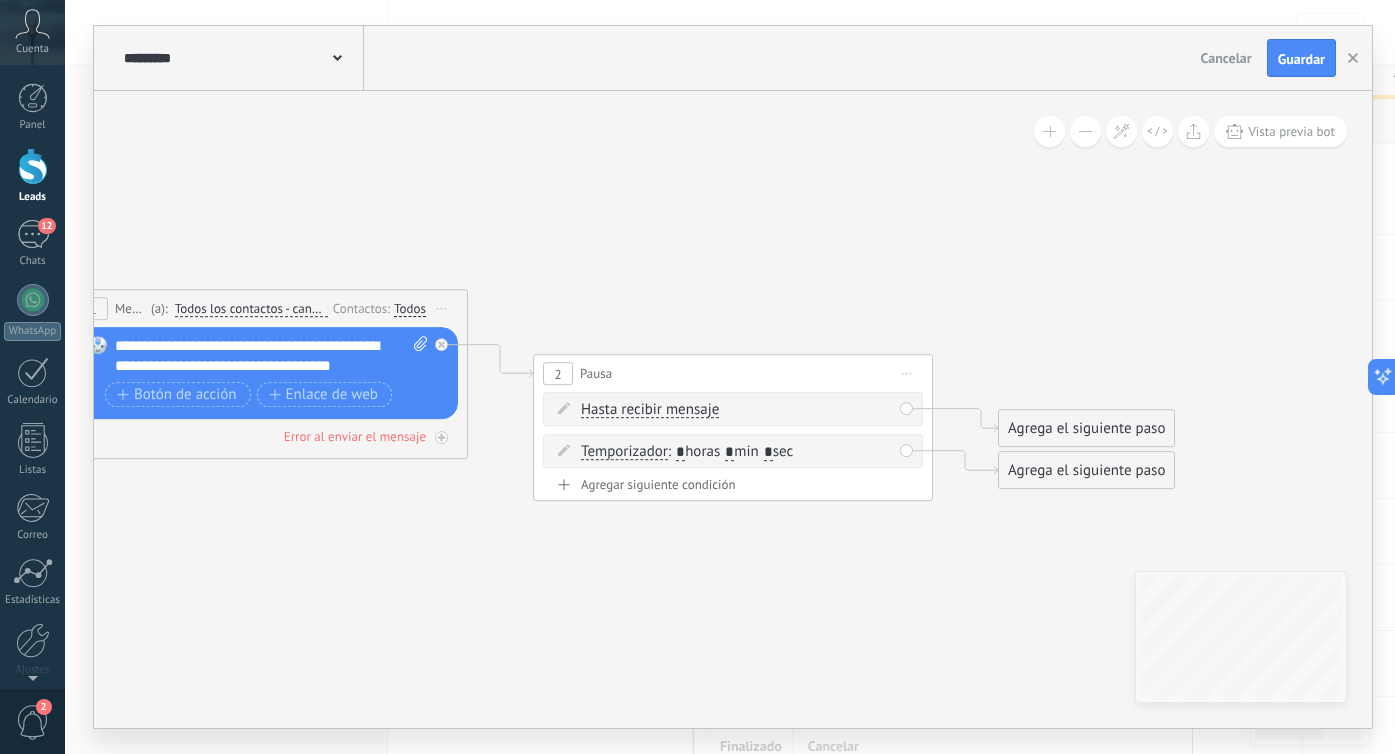 click 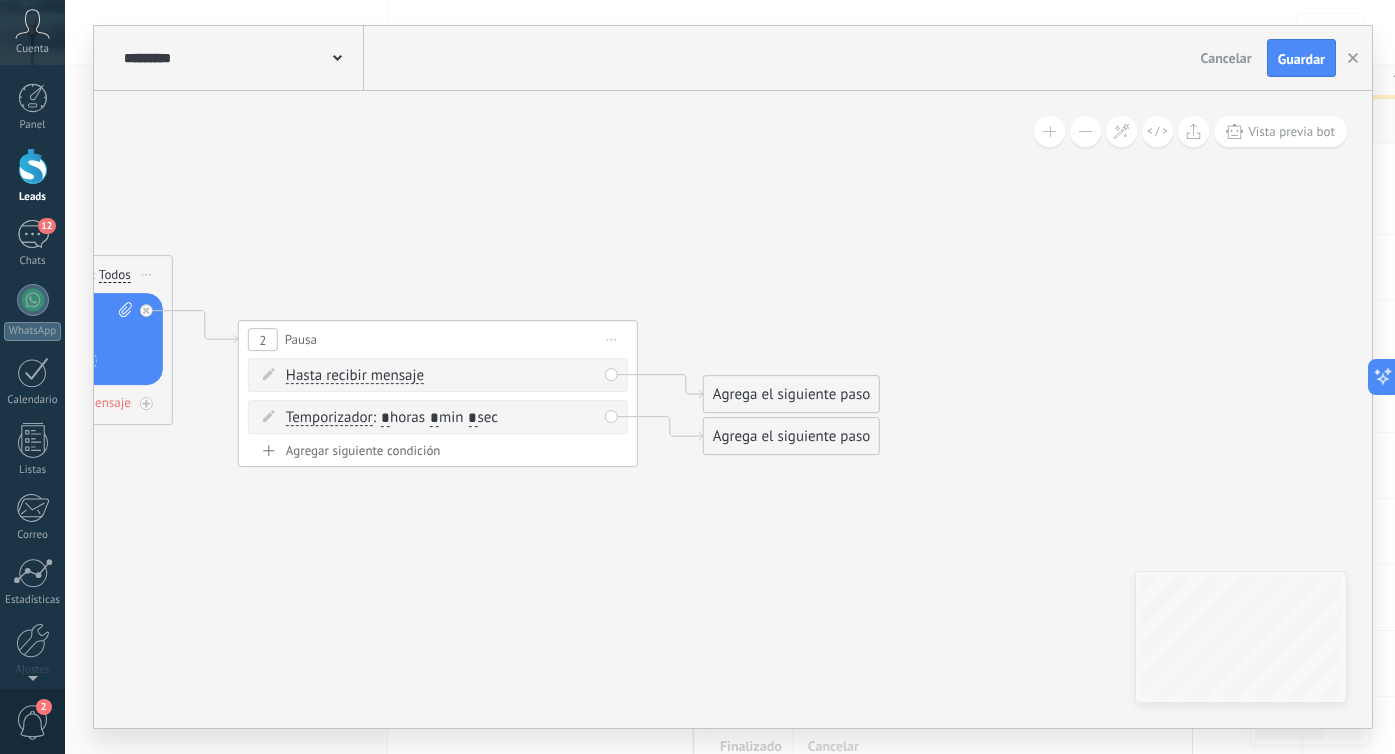 drag, startPoint x: 831, startPoint y: 574, endPoint x: 536, endPoint y: 540, distance: 296.95285 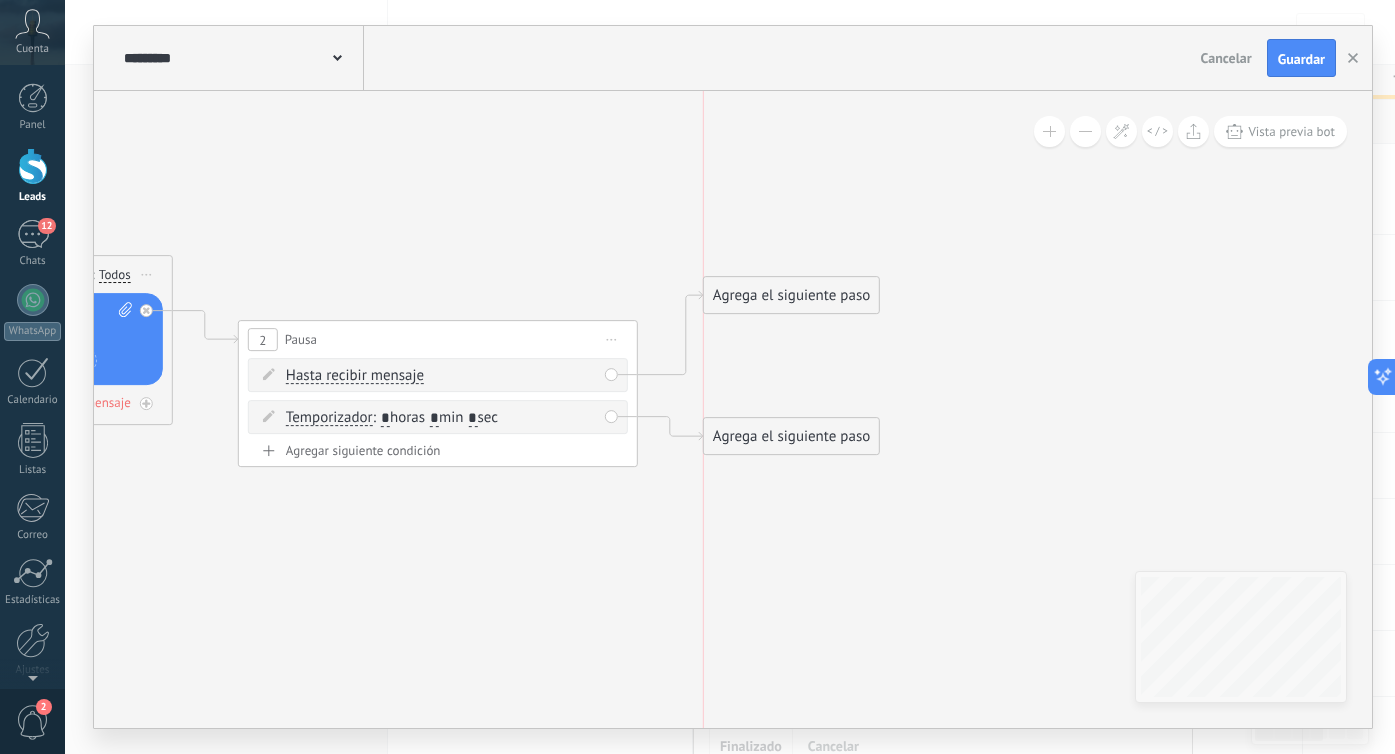 drag, startPoint x: 751, startPoint y: 393, endPoint x: 751, endPoint y: 294, distance: 99 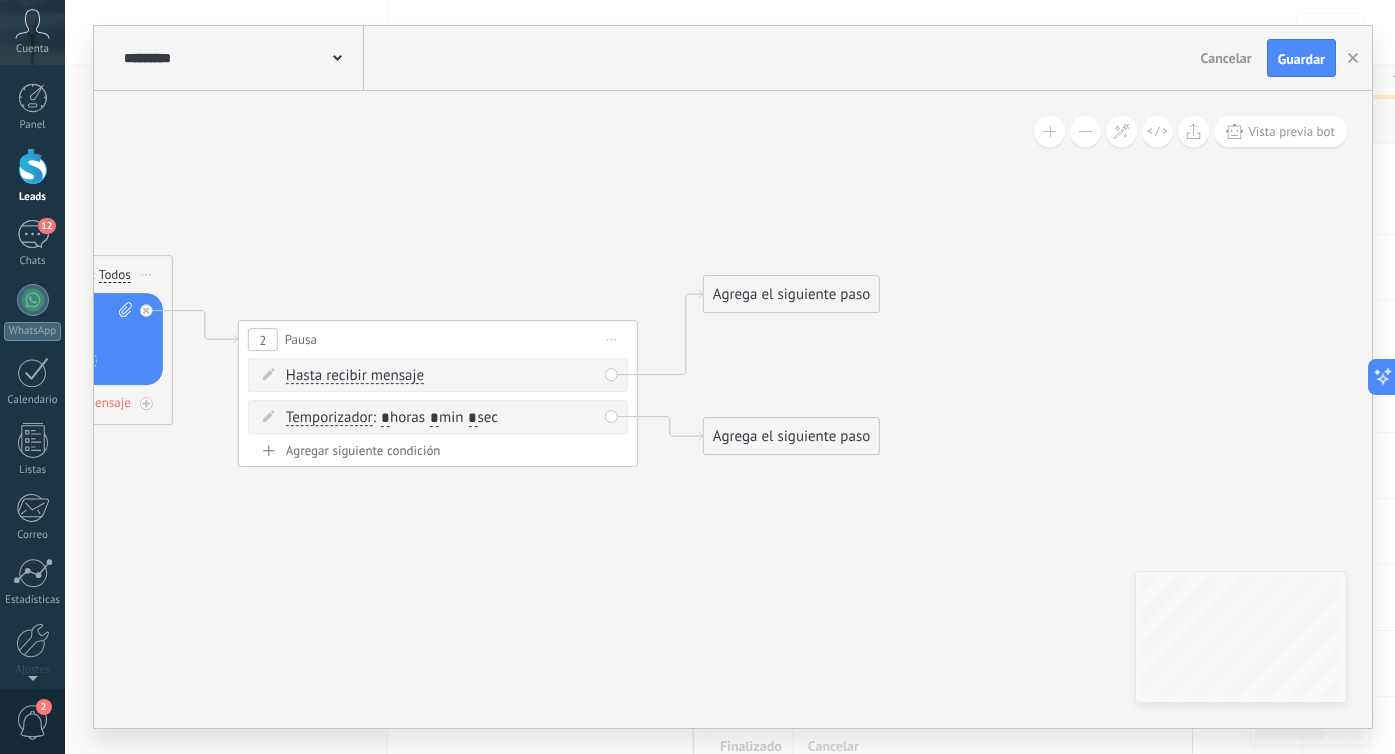 click on "Agrega el siguiente paso" at bounding box center [791, 294] 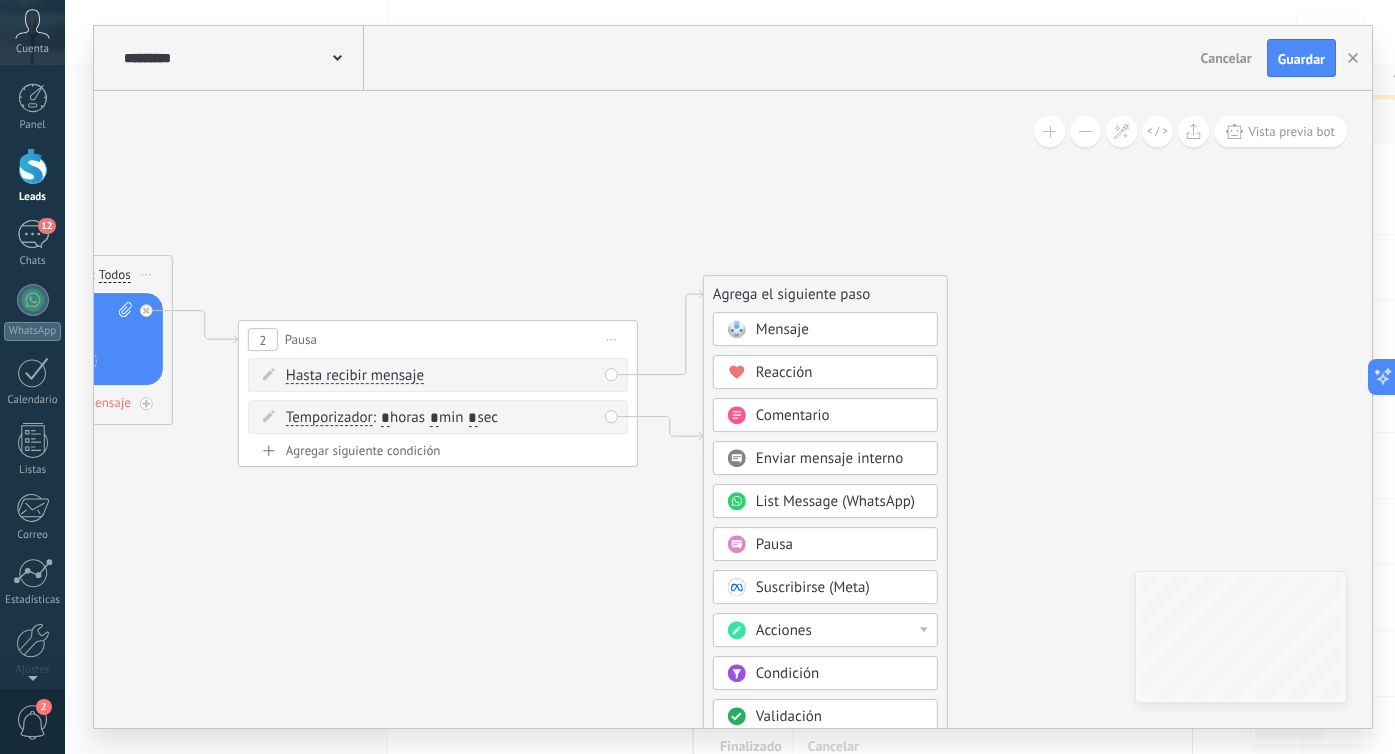 click 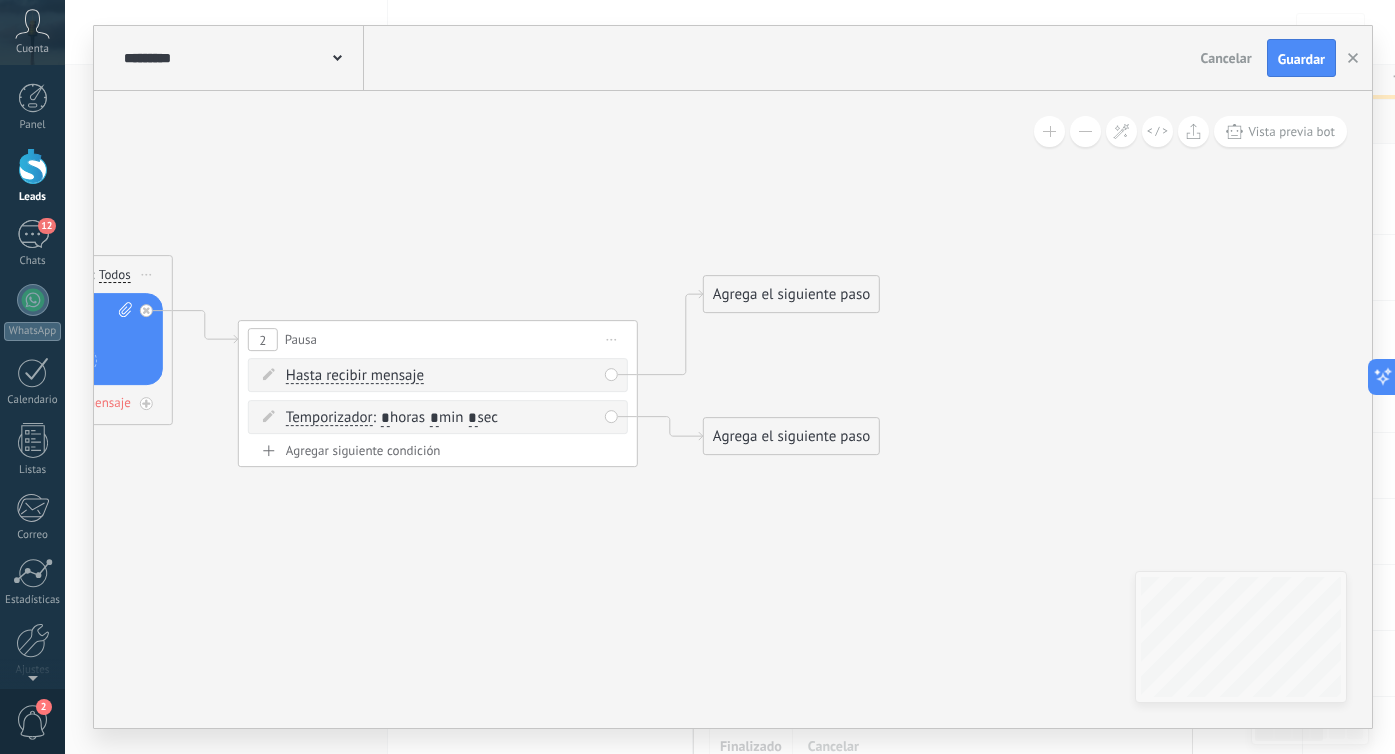 click 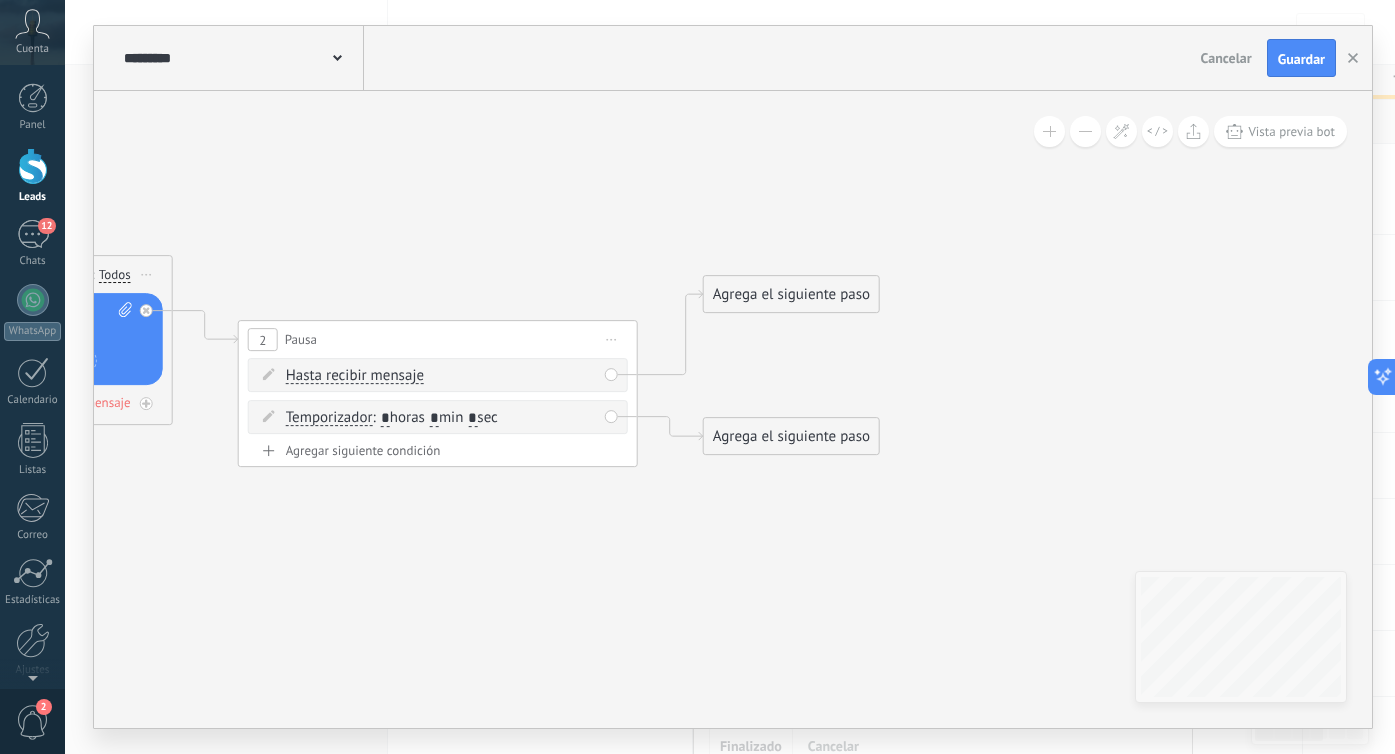 click on "Agrega el siguiente paso" at bounding box center [791, 294] 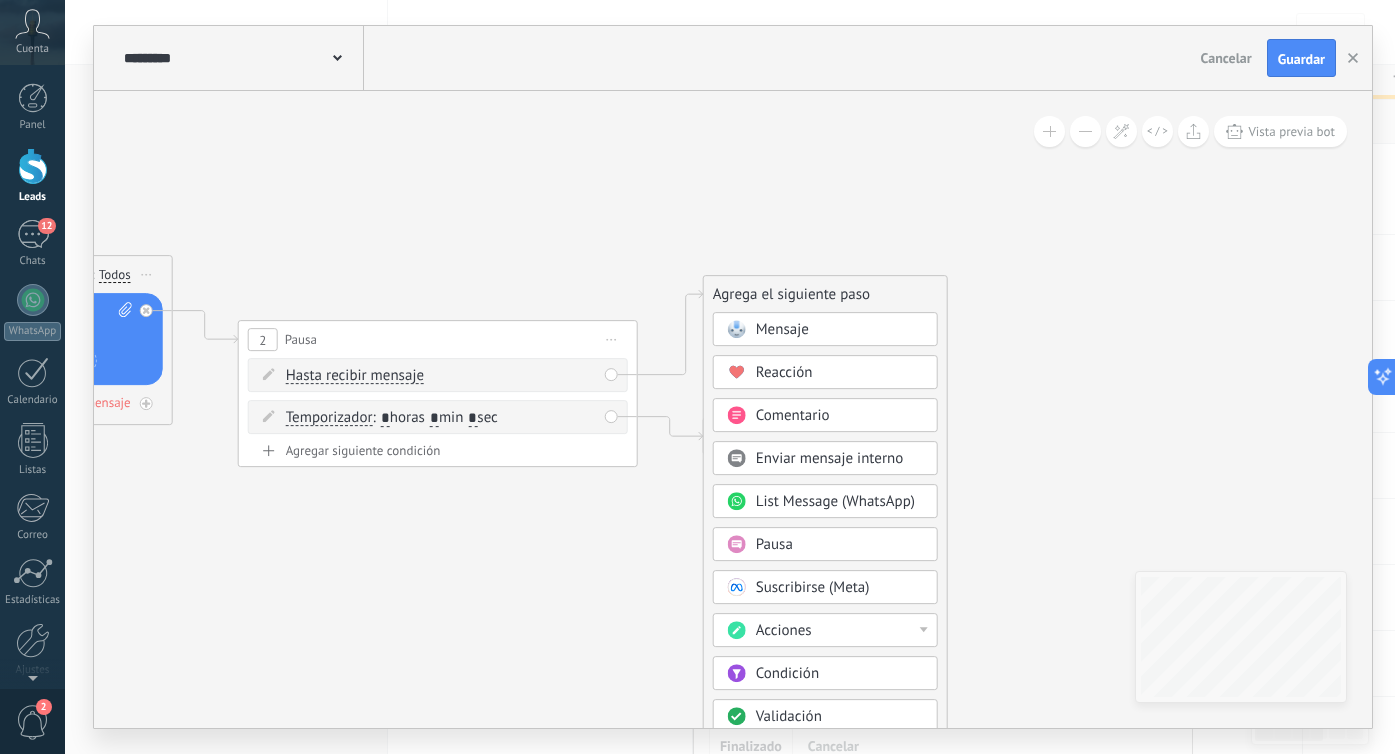click on "Pausa" at bounding box center (774, 544) 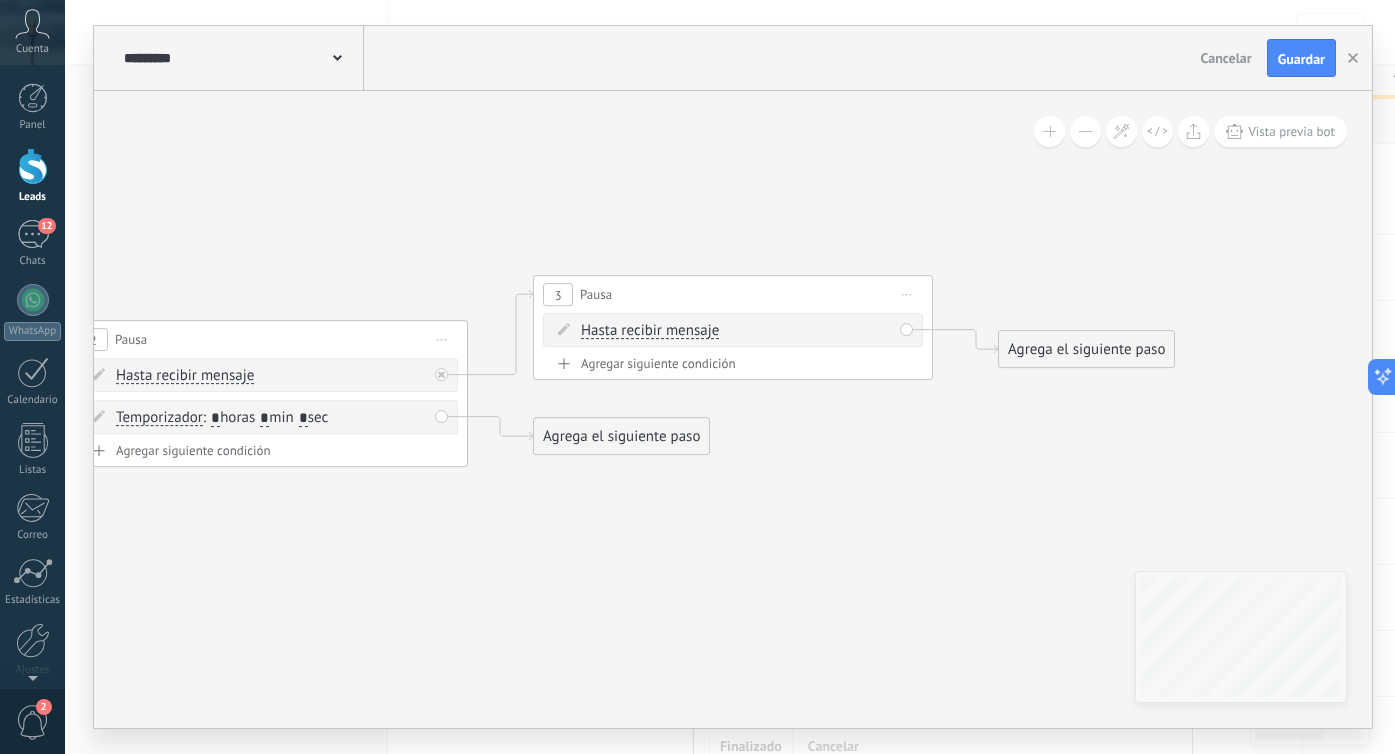click on "Hasta recibir mensaje
Hasta recibir mensaje
Temporizador
Excepto horas laborales
Hasta que se abrió el video
Hasta que se cierre el video
Hasta recibir mensaje
Hasta recibir mensaje
Temporizador
Excepto horas laborales
* *" at bounding box center (736, 331) 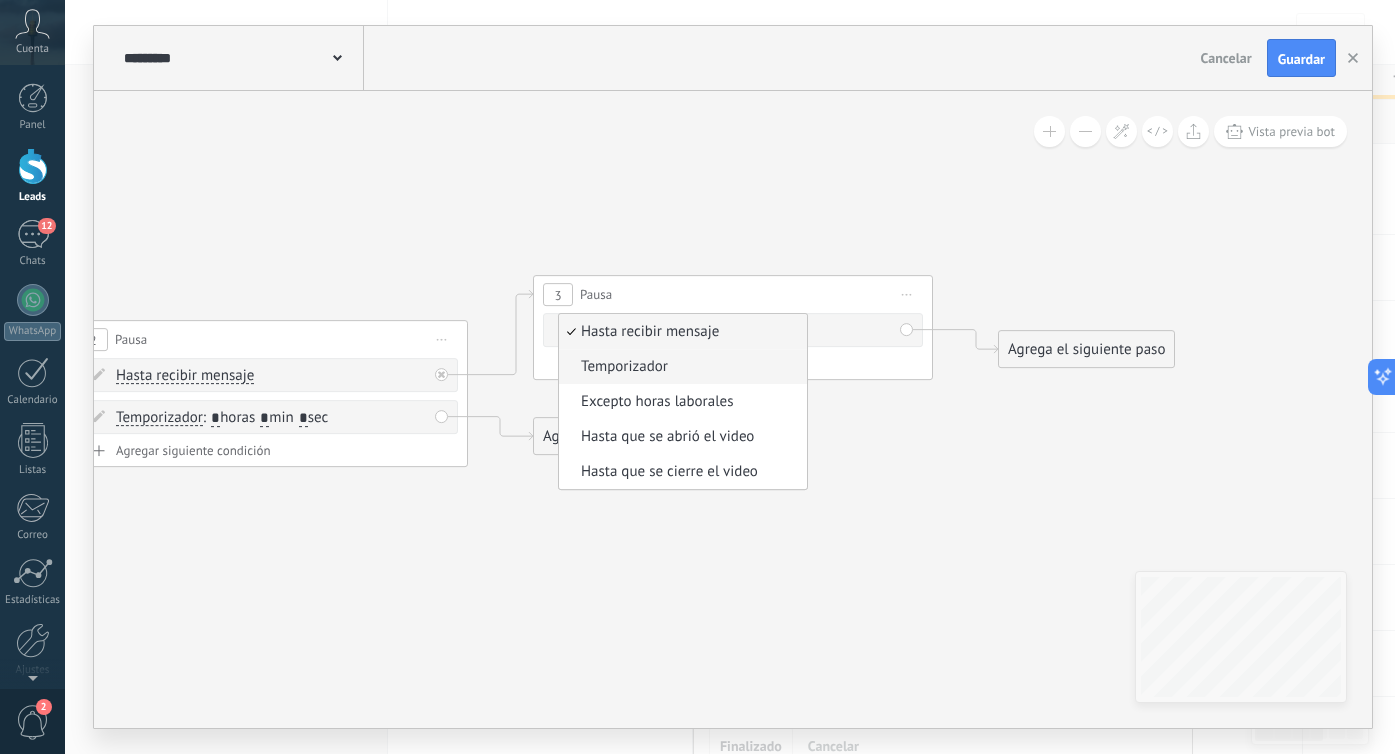 click on "Temporizador" at bounding box center [680, 367] 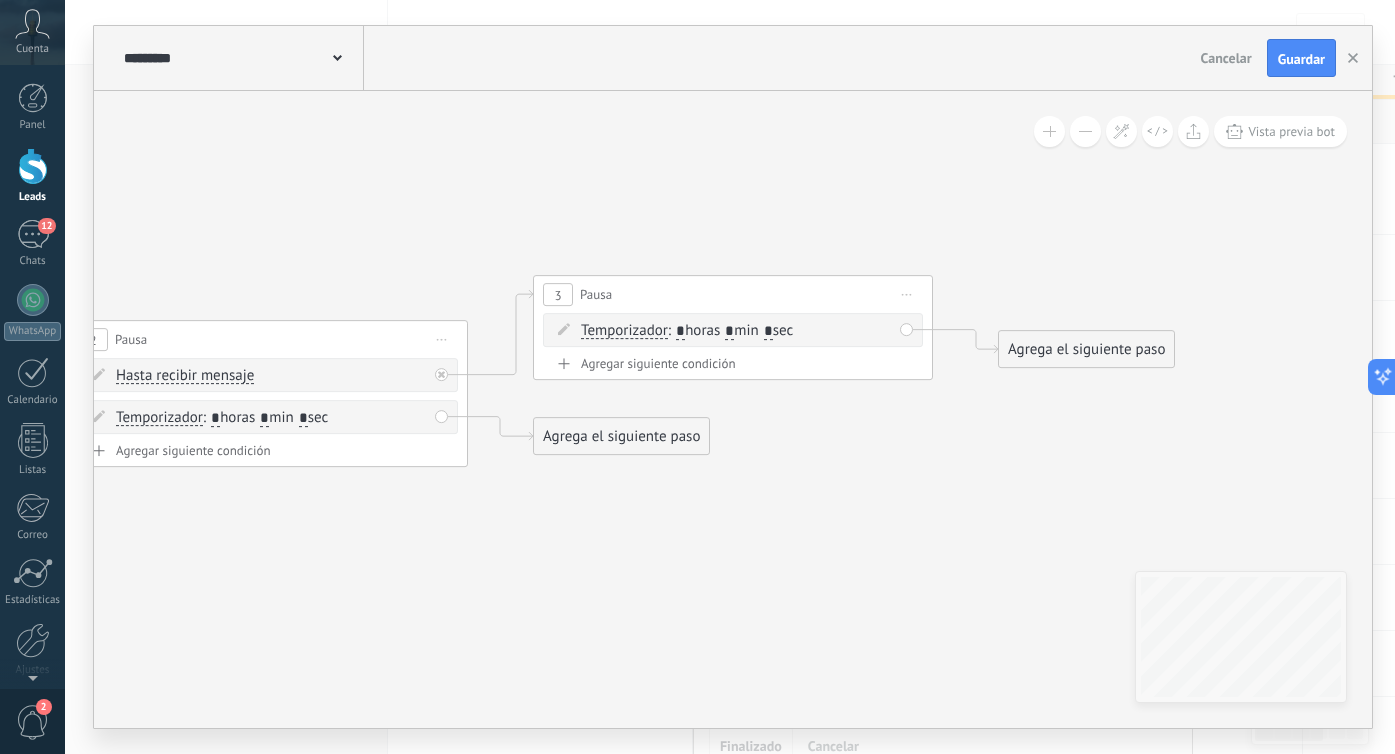 click on "*" at bounding box center [768, 332] 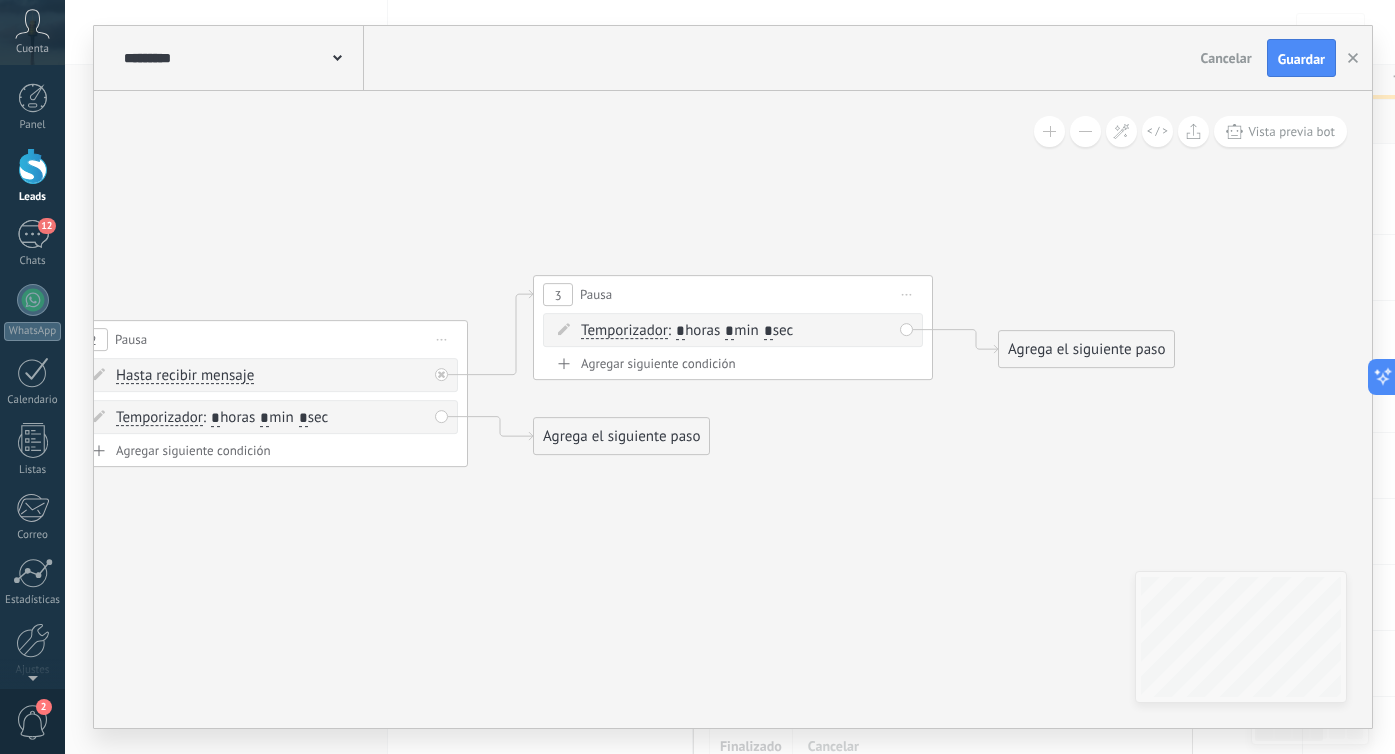 type on "*" 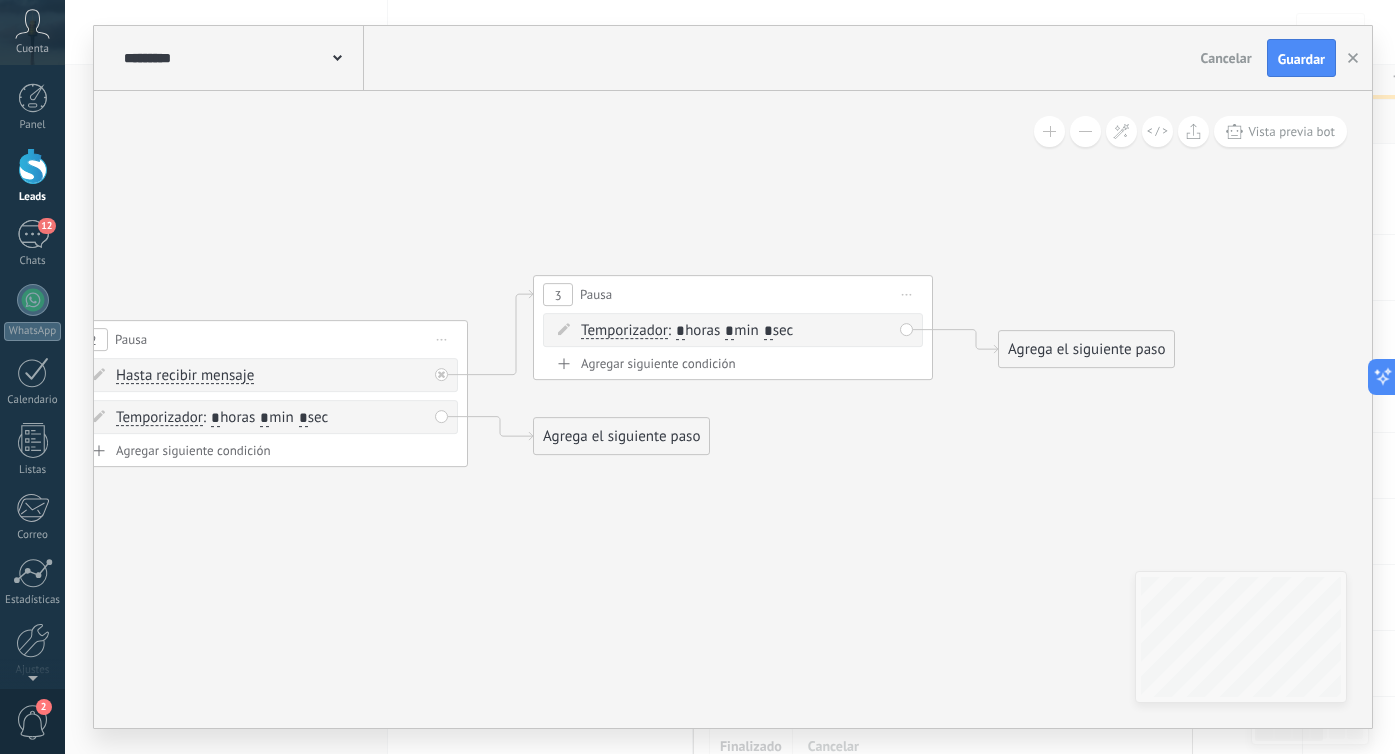 type on "*" 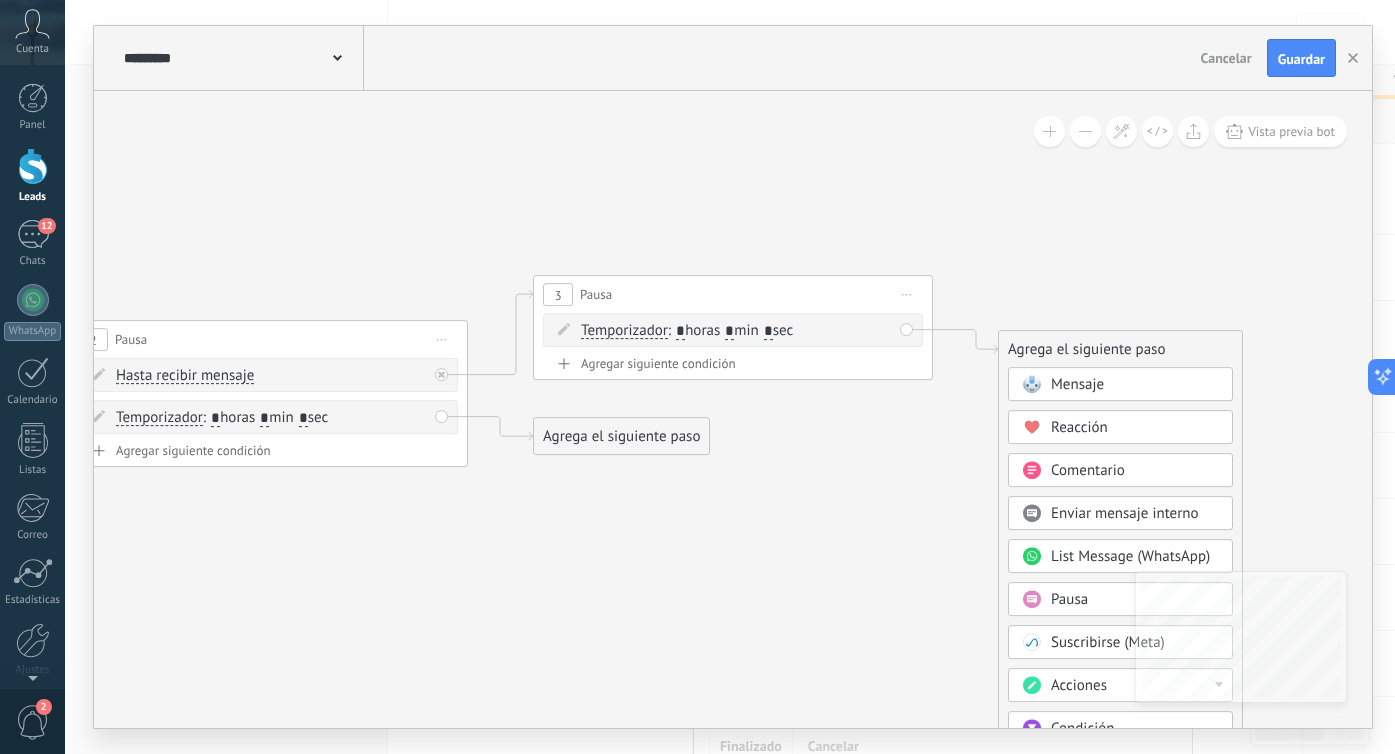 click on "Mensaje" at bounding box center (1077, 384) 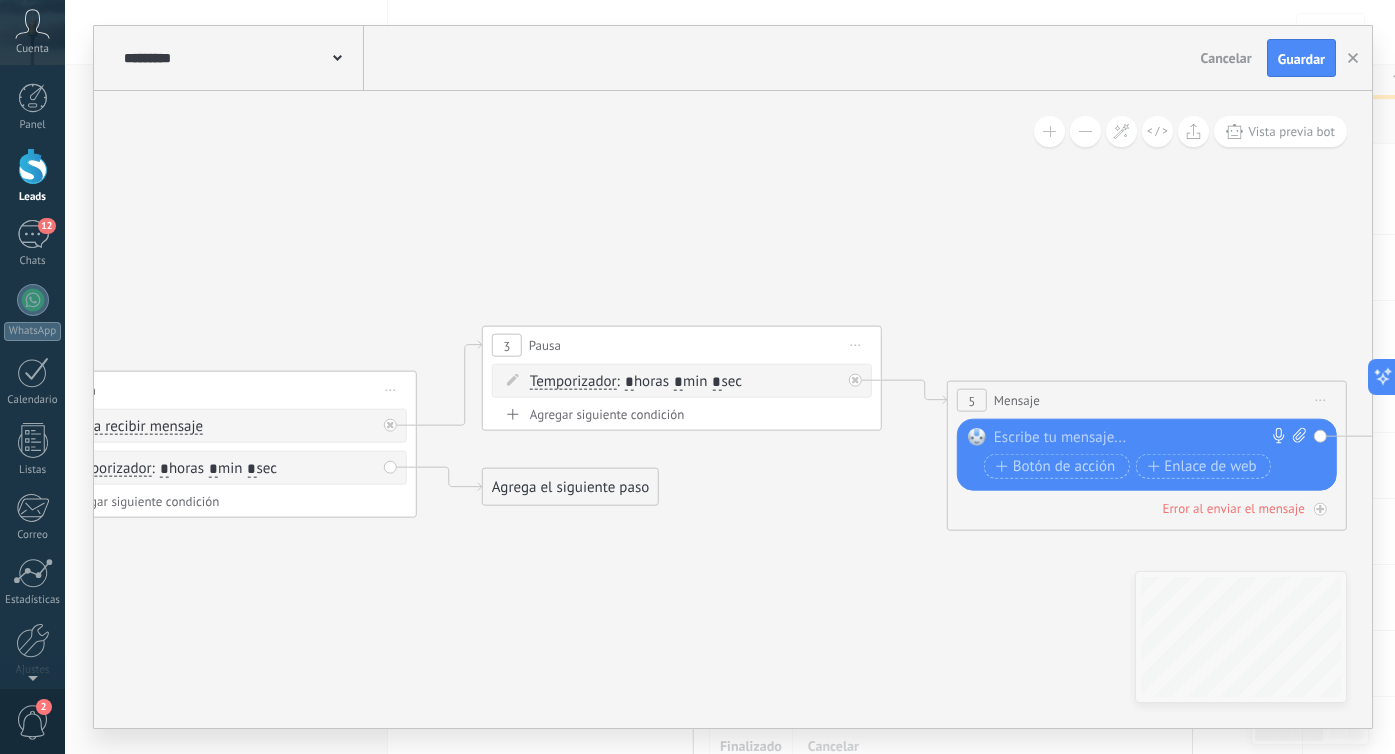 drag, startPoint x: 309, startPoint y: 455, endPoint x: 722, endPoint y: 506, distance: 416.137 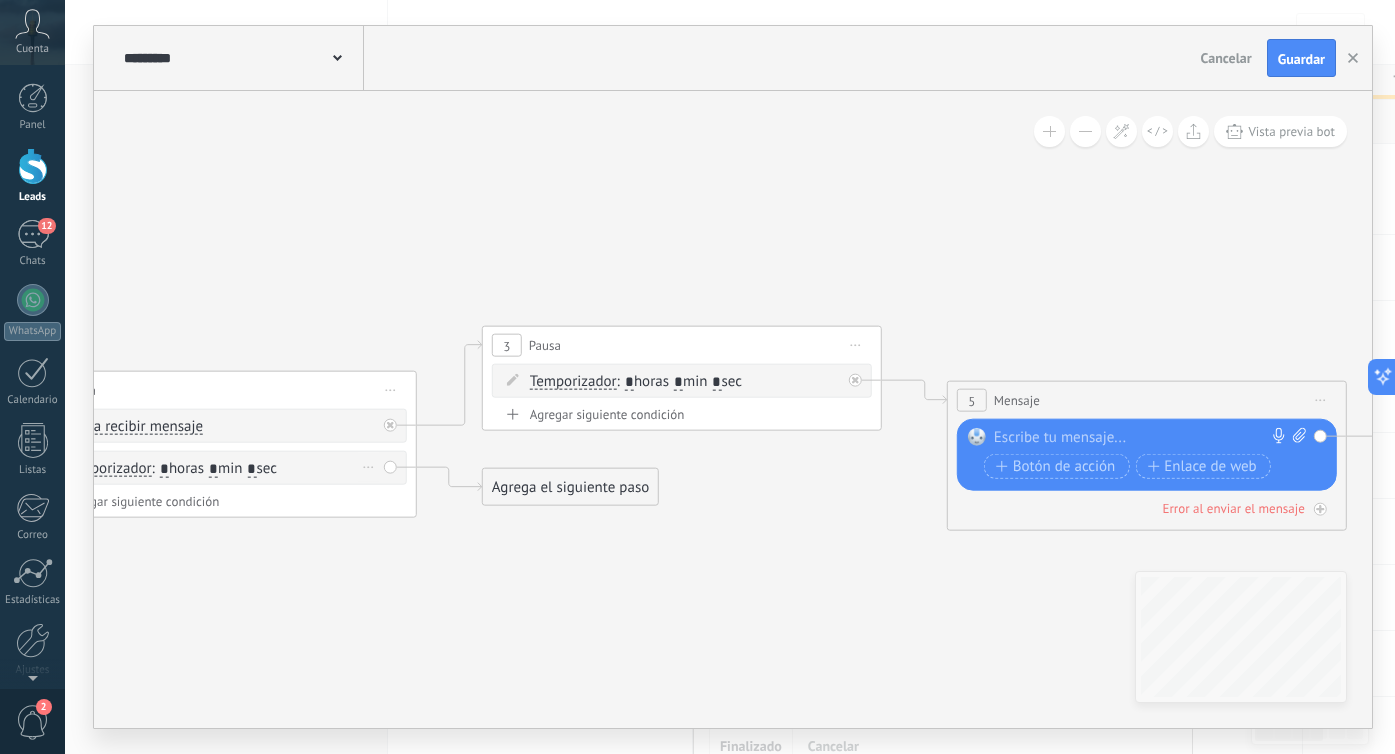 click on "*" at bounding box center (164, 469) 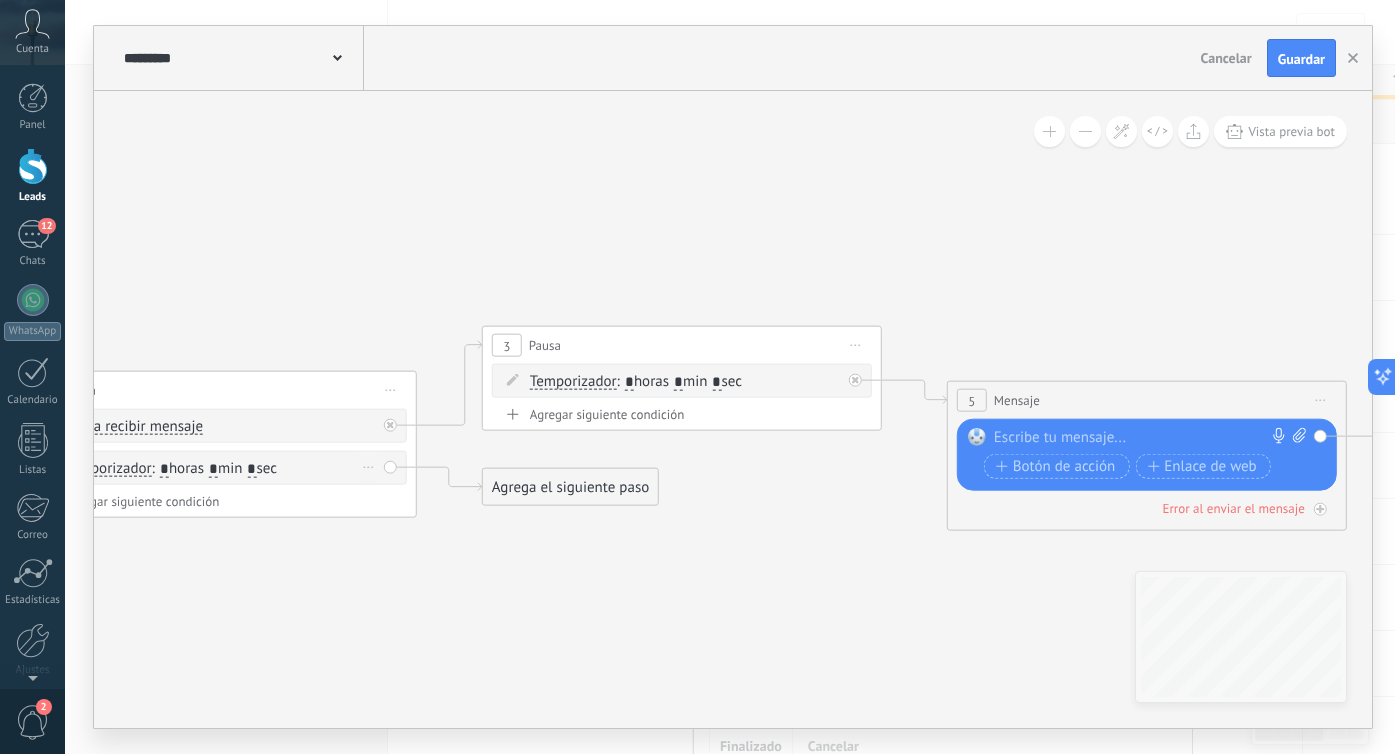 type on "*" 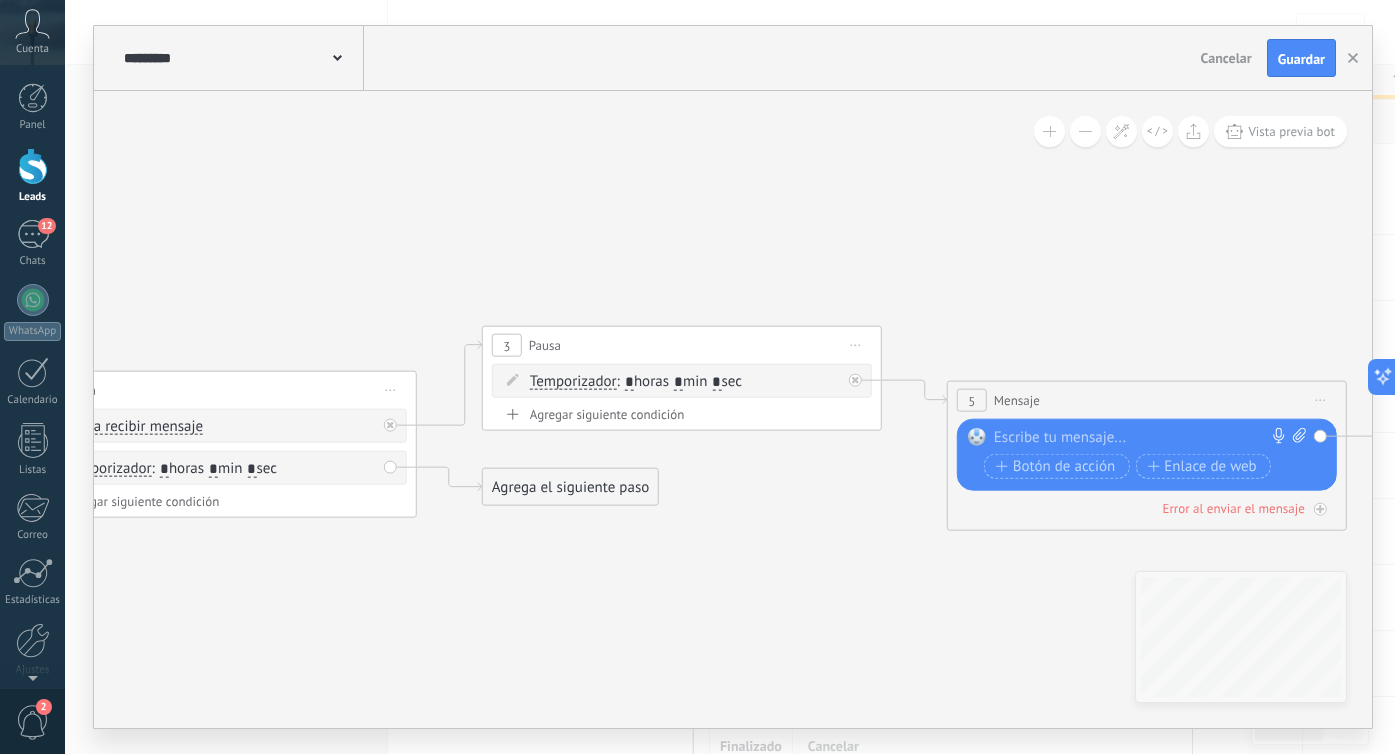 type on "*" 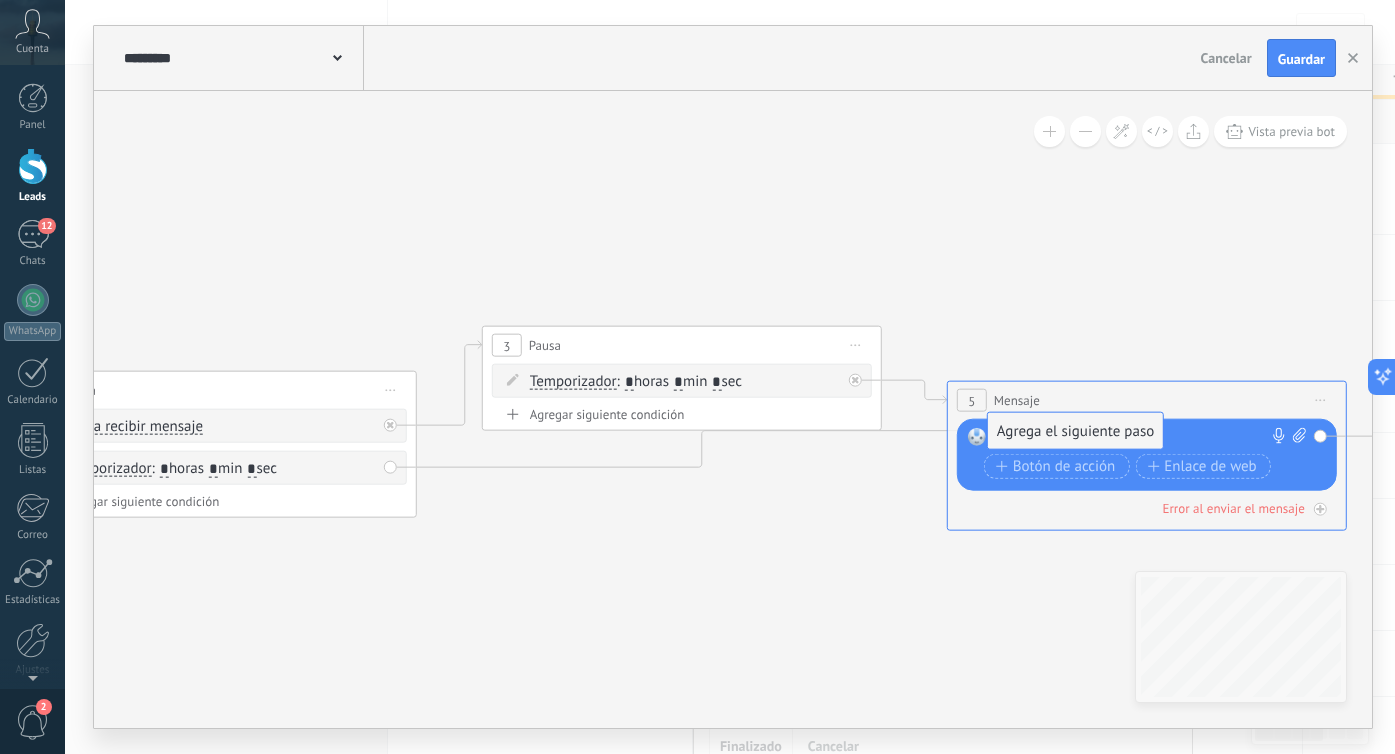 drag, startPoint x: 547, startPoint y: 477, endPoint x: 1053, endPoint y: 422, distance: 508.98035 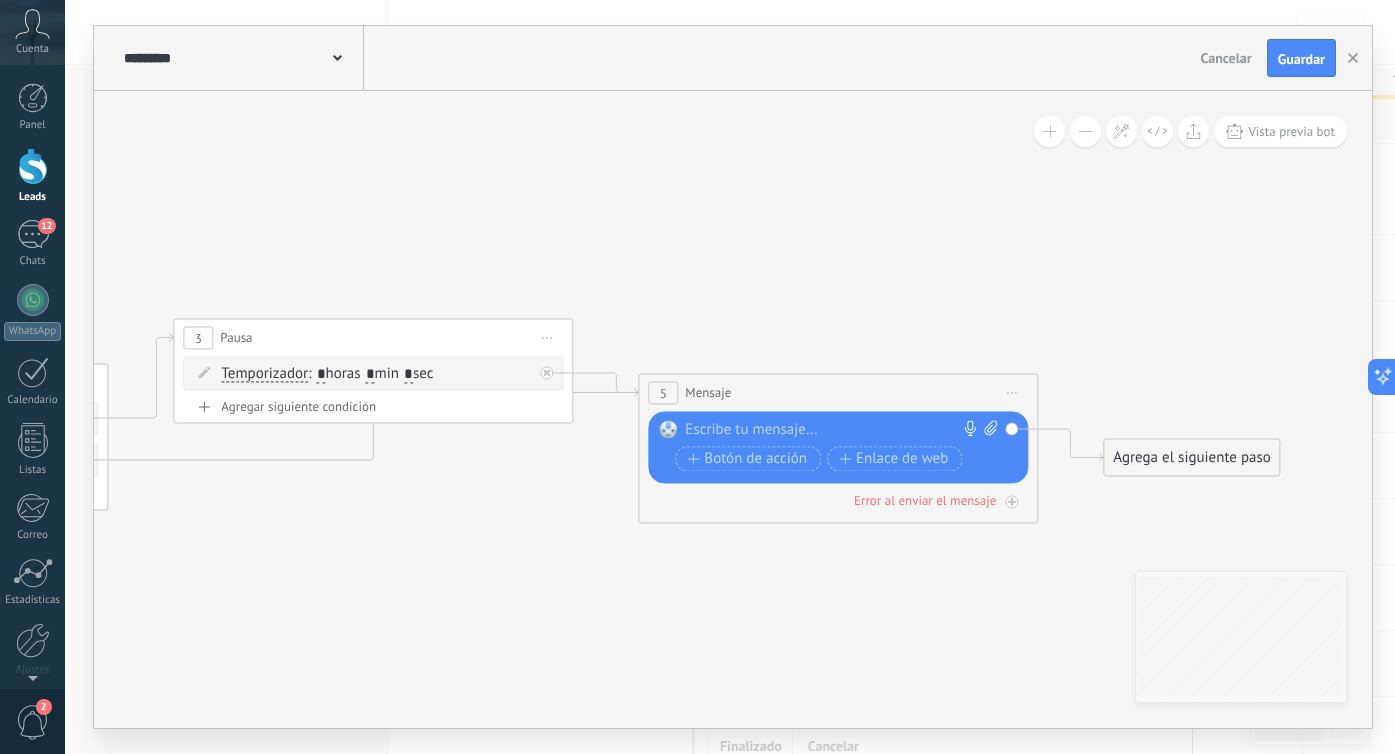 click at bounding box center [833, 430] 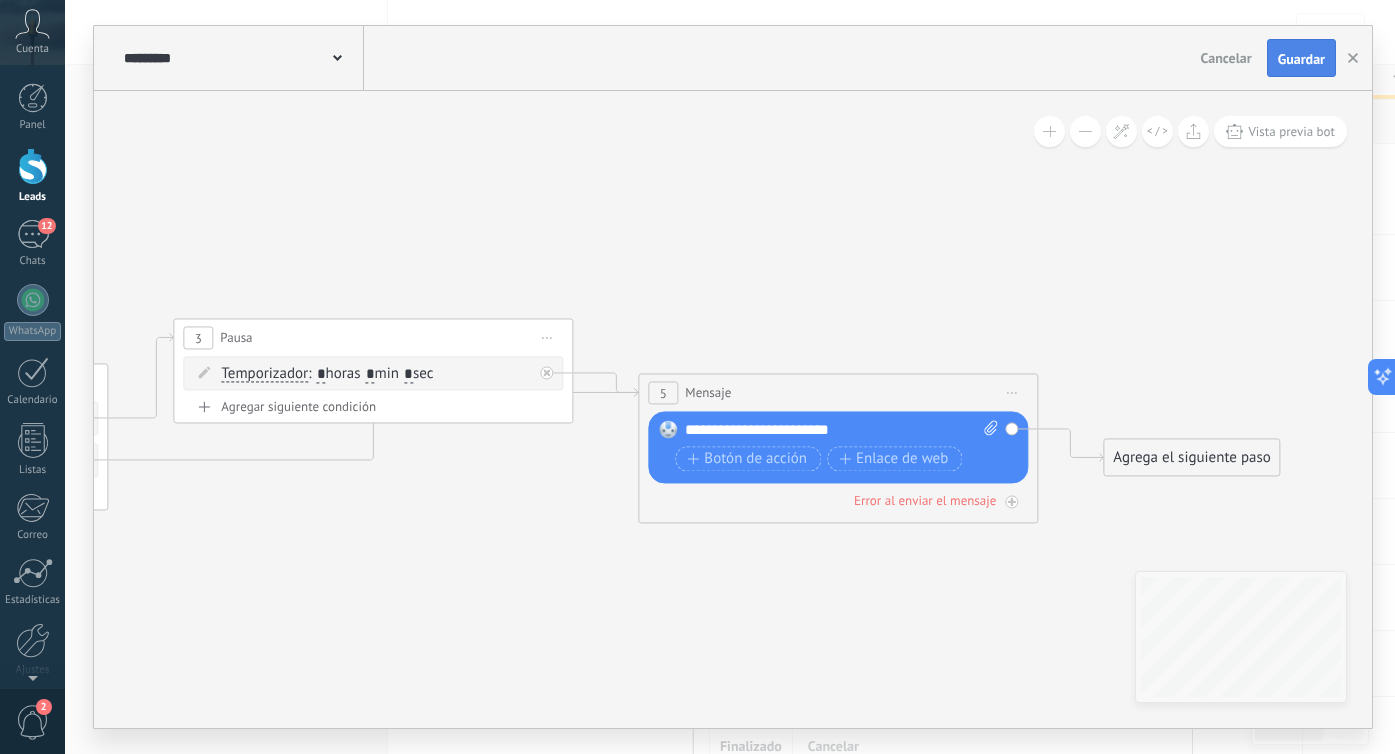 click on "Guardar" at bounding box center [1301, 58] 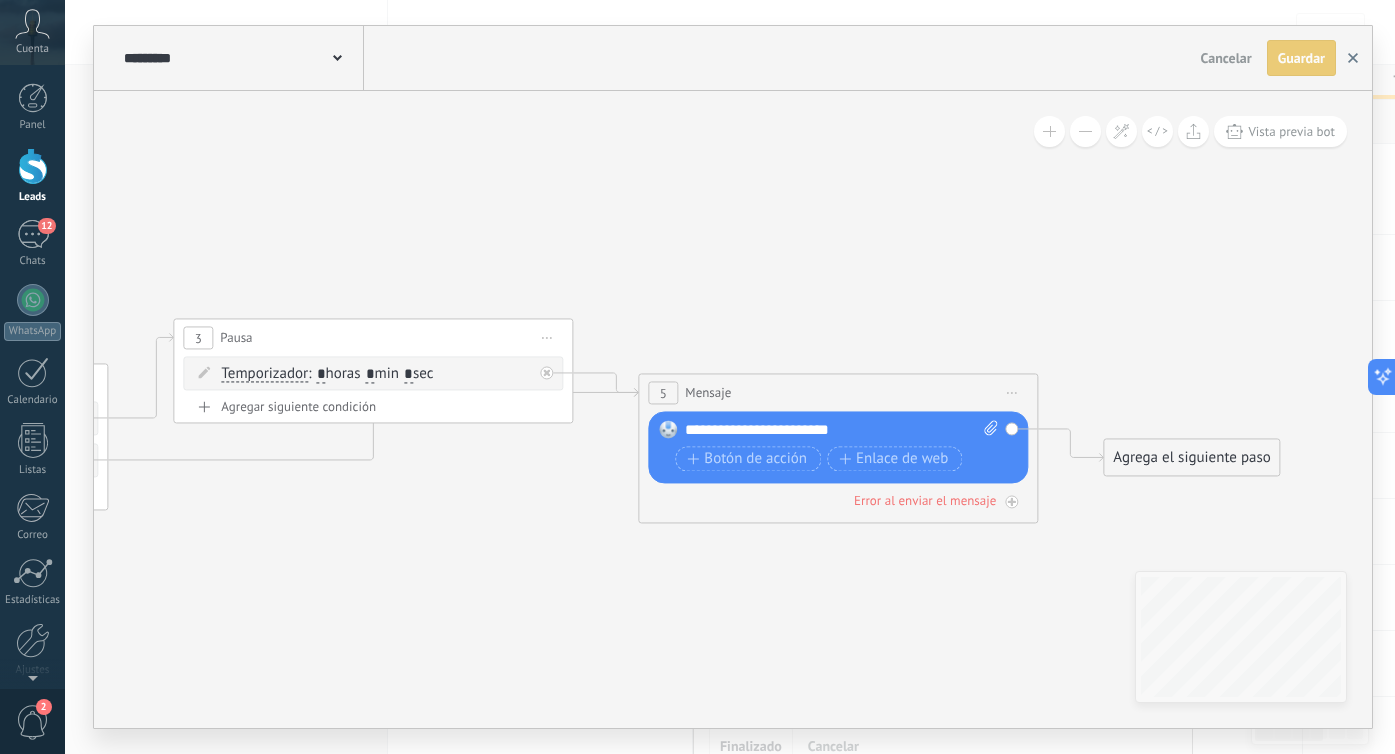 click at bounding box center (1353, 58) 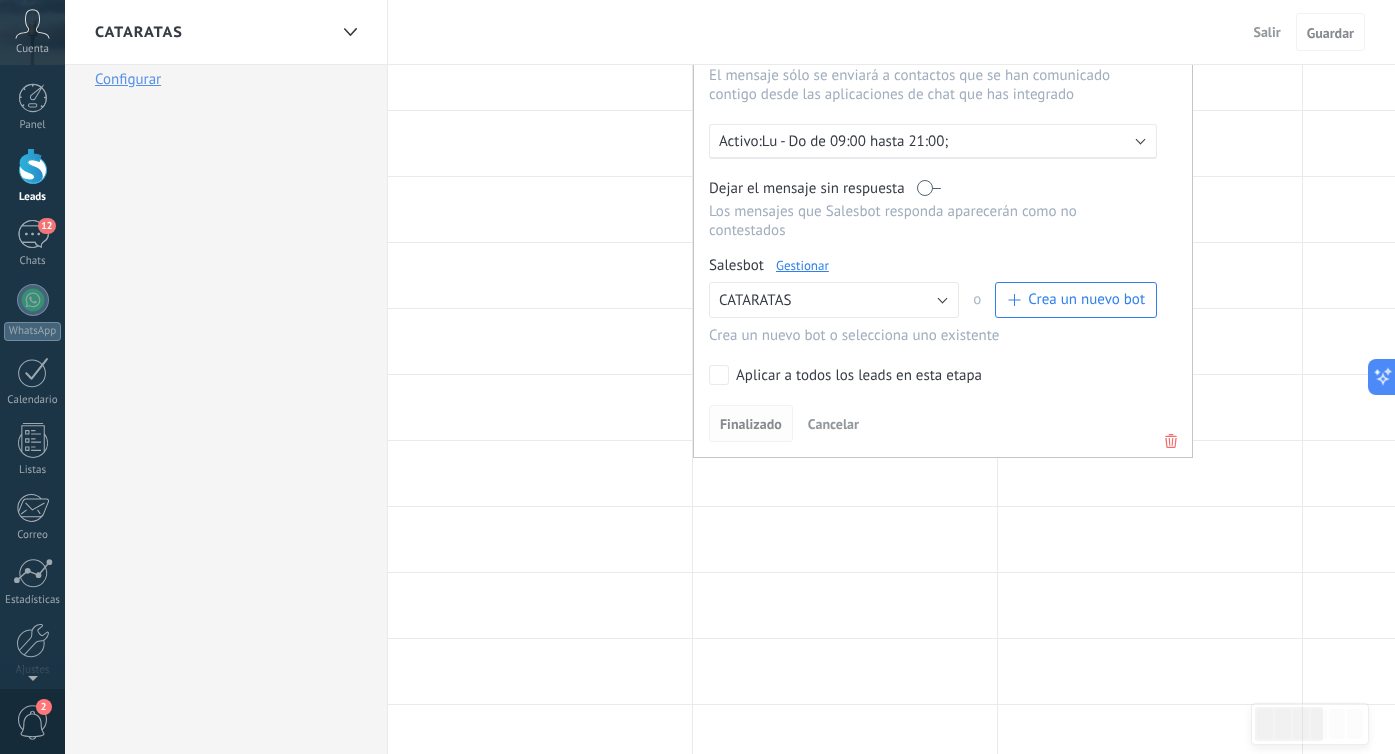 scroll, scrollTop: 0, scrollLeft: 0, axis: both 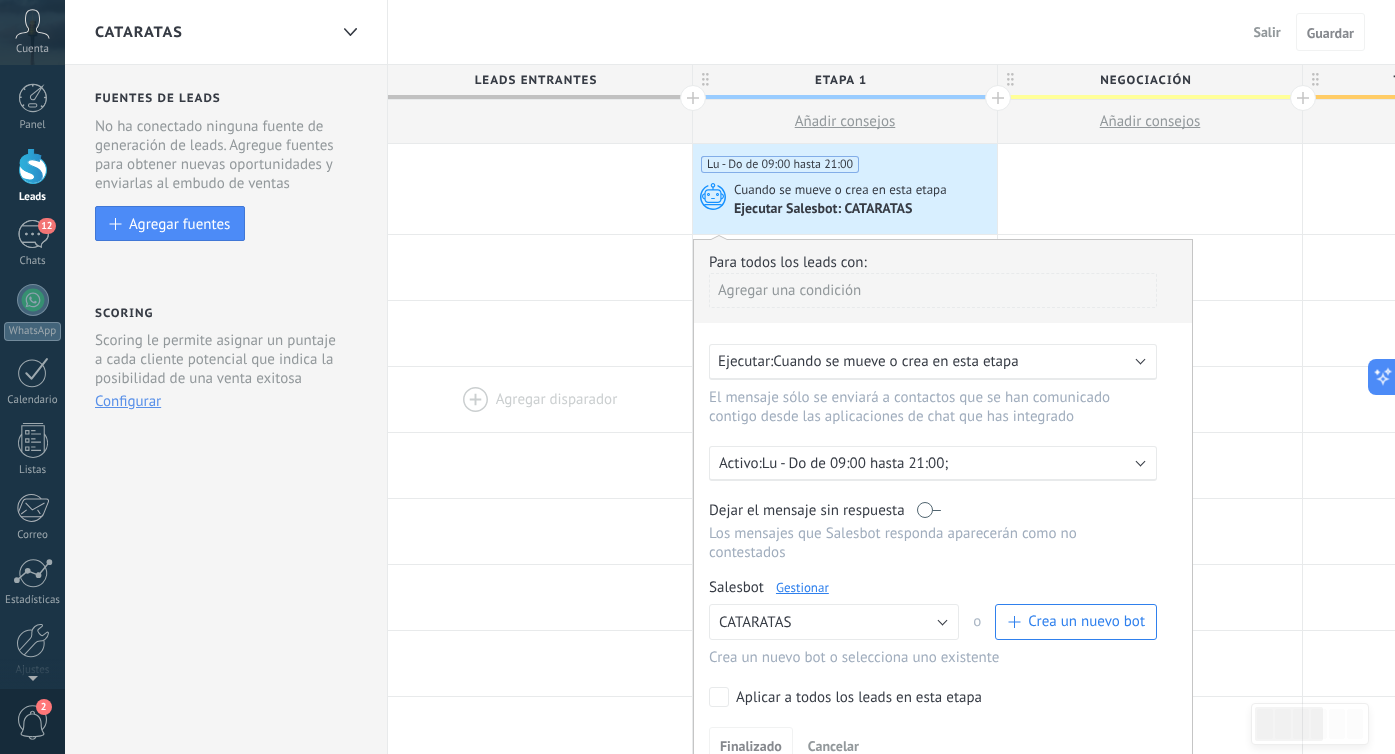 click at bounding box center (540, 399) 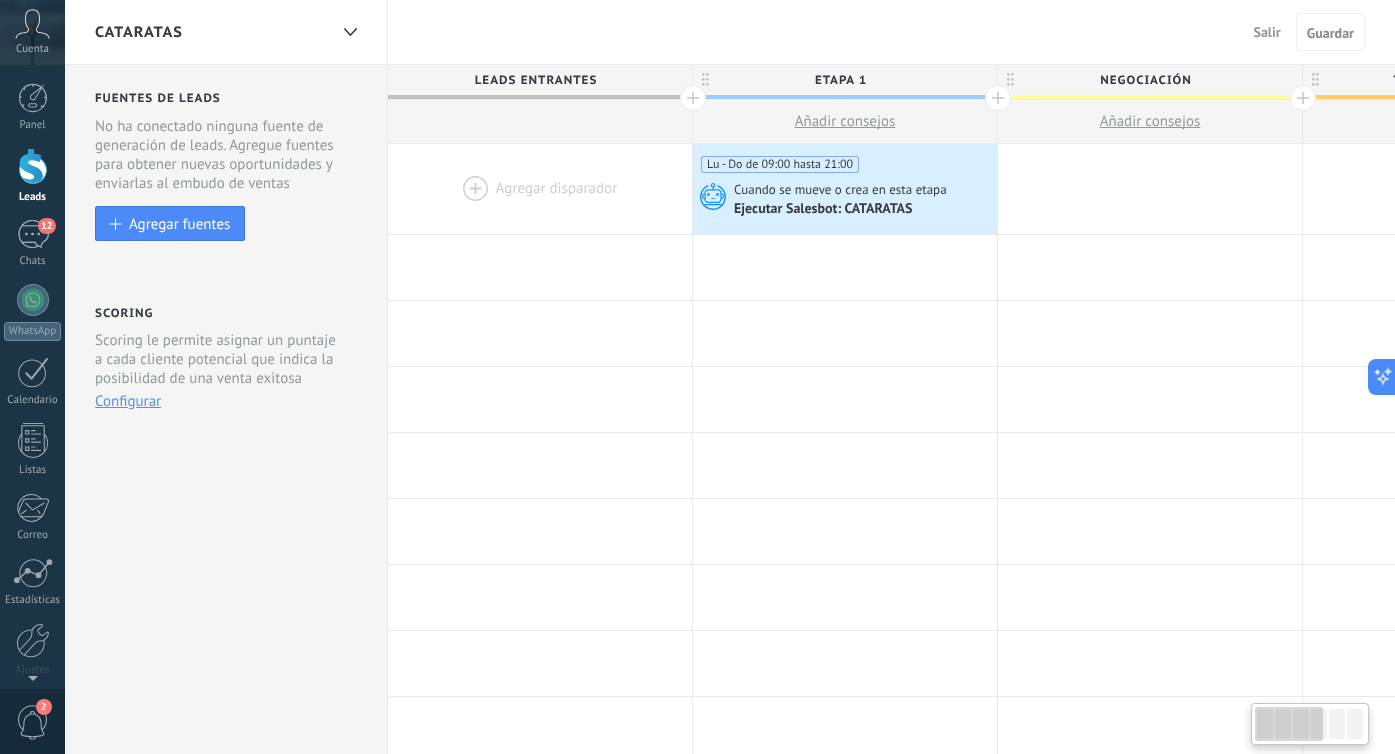 click 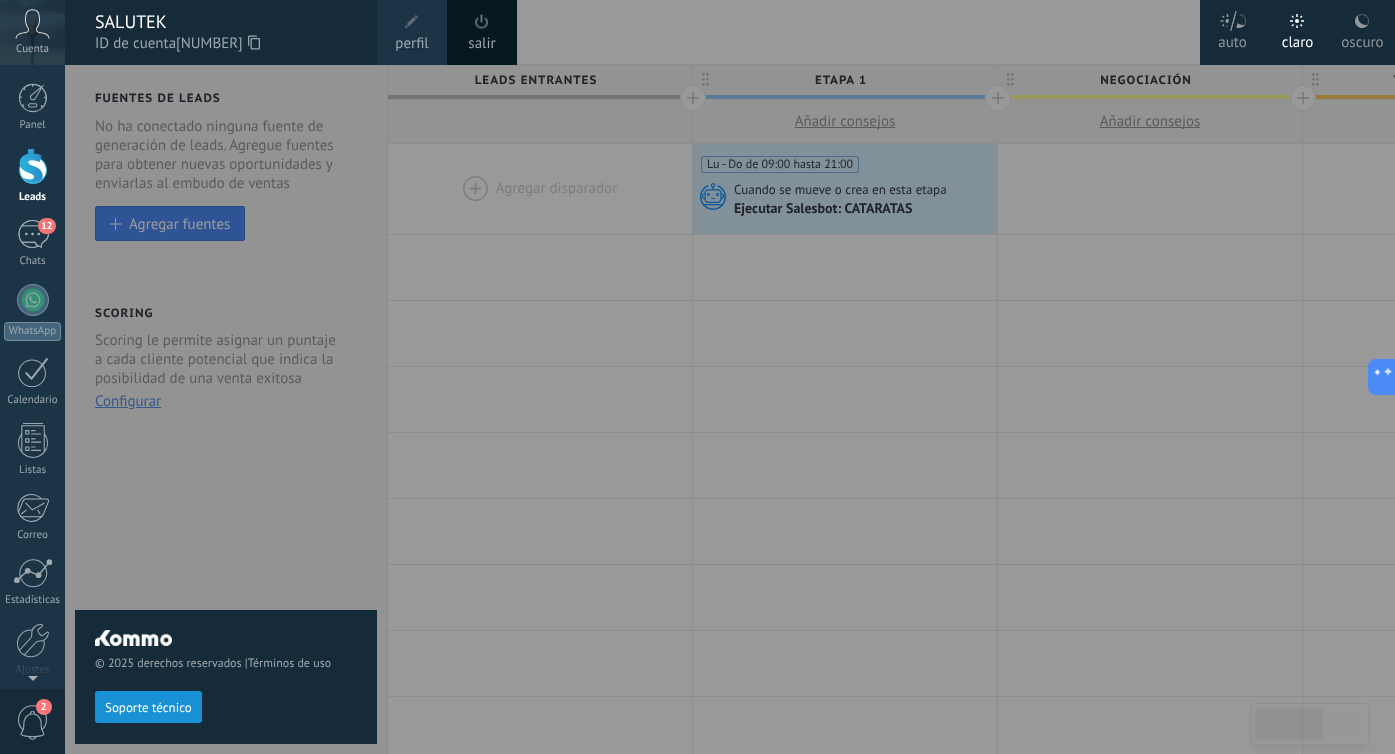 click at bounding box center [412, 22] 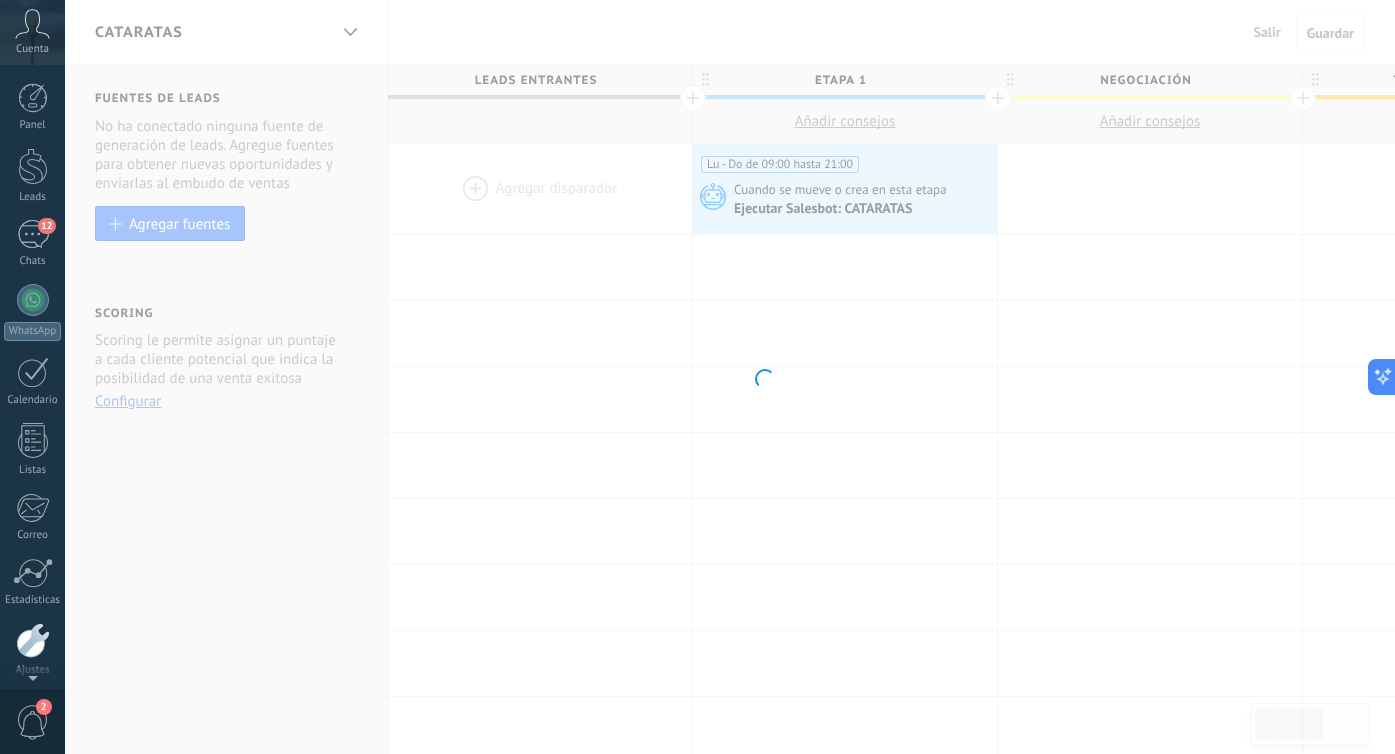 scroll, scrollTop: 78, scrollLeft: 0, axis: vertical 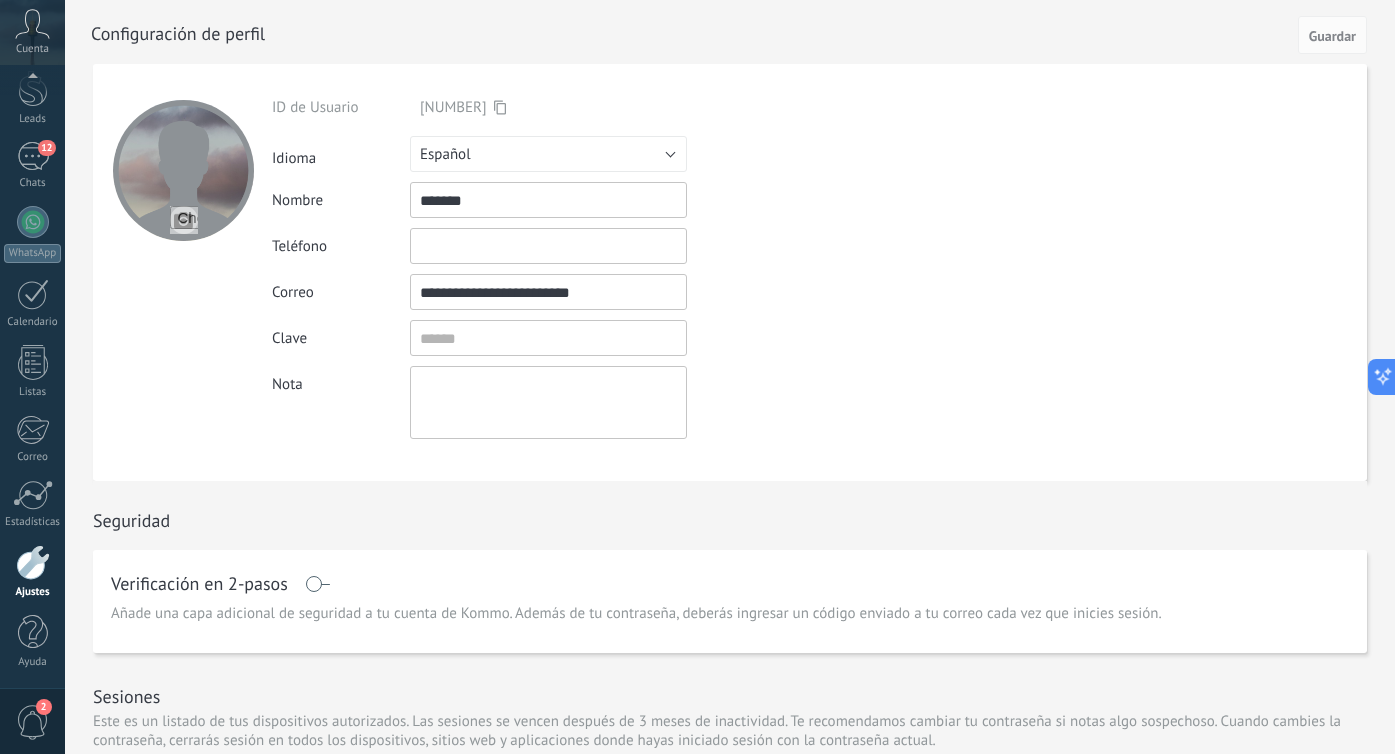 click on "**********" at bounding box center [548, 292] 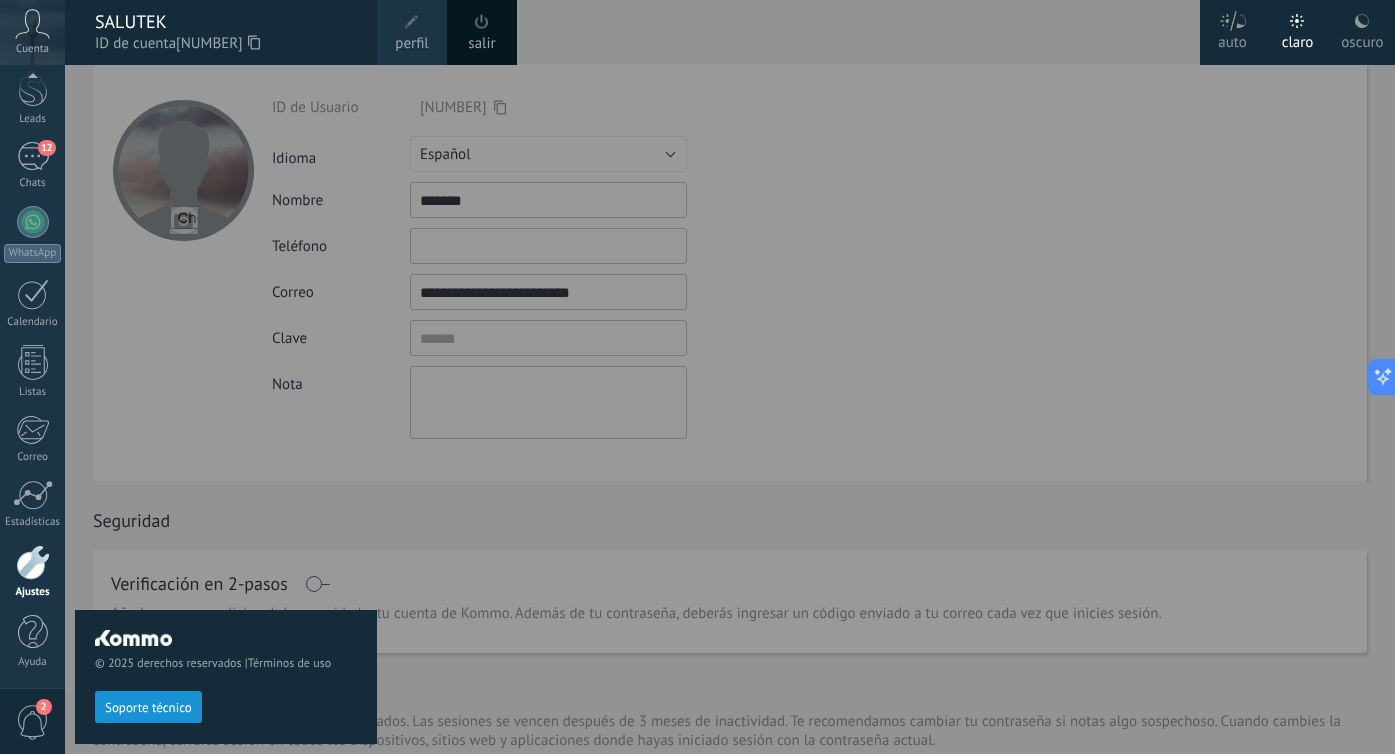 click on "salir" at bounding box center [482, 32] 